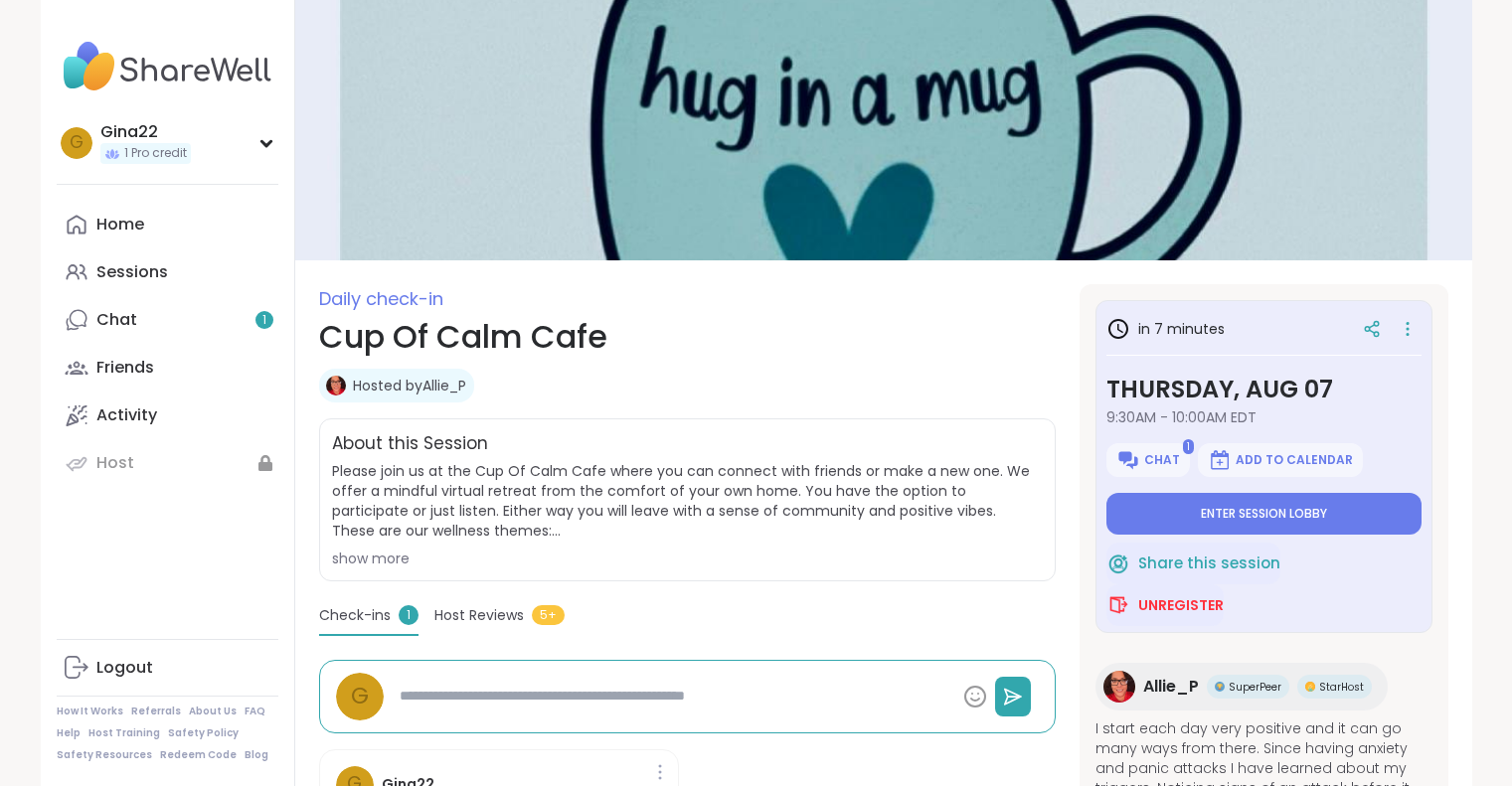 scroll, scrollTop: 0, scrollLeft: 0, axis: both 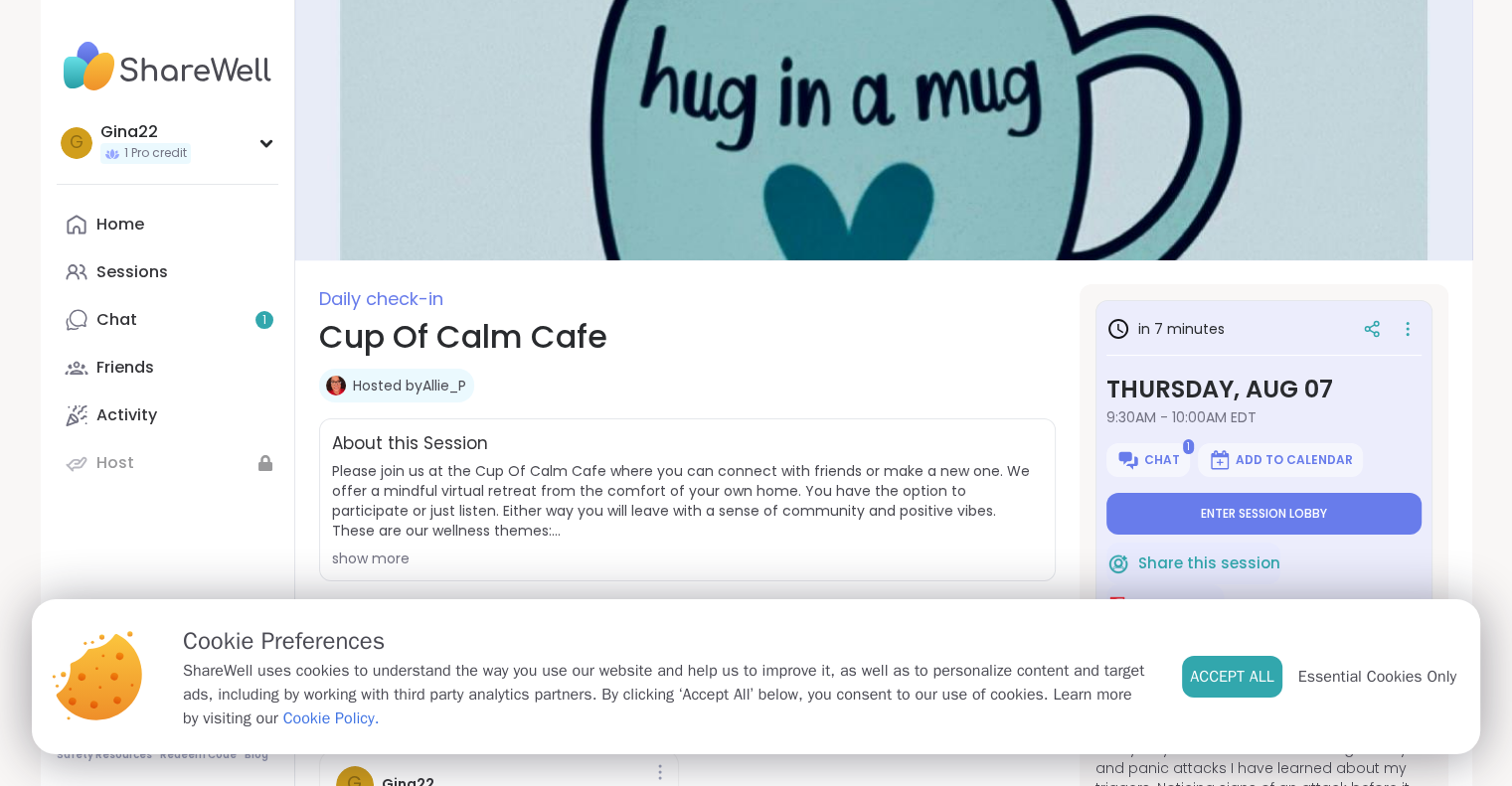 click on "Unregister" at bounding box center [1181, 605] 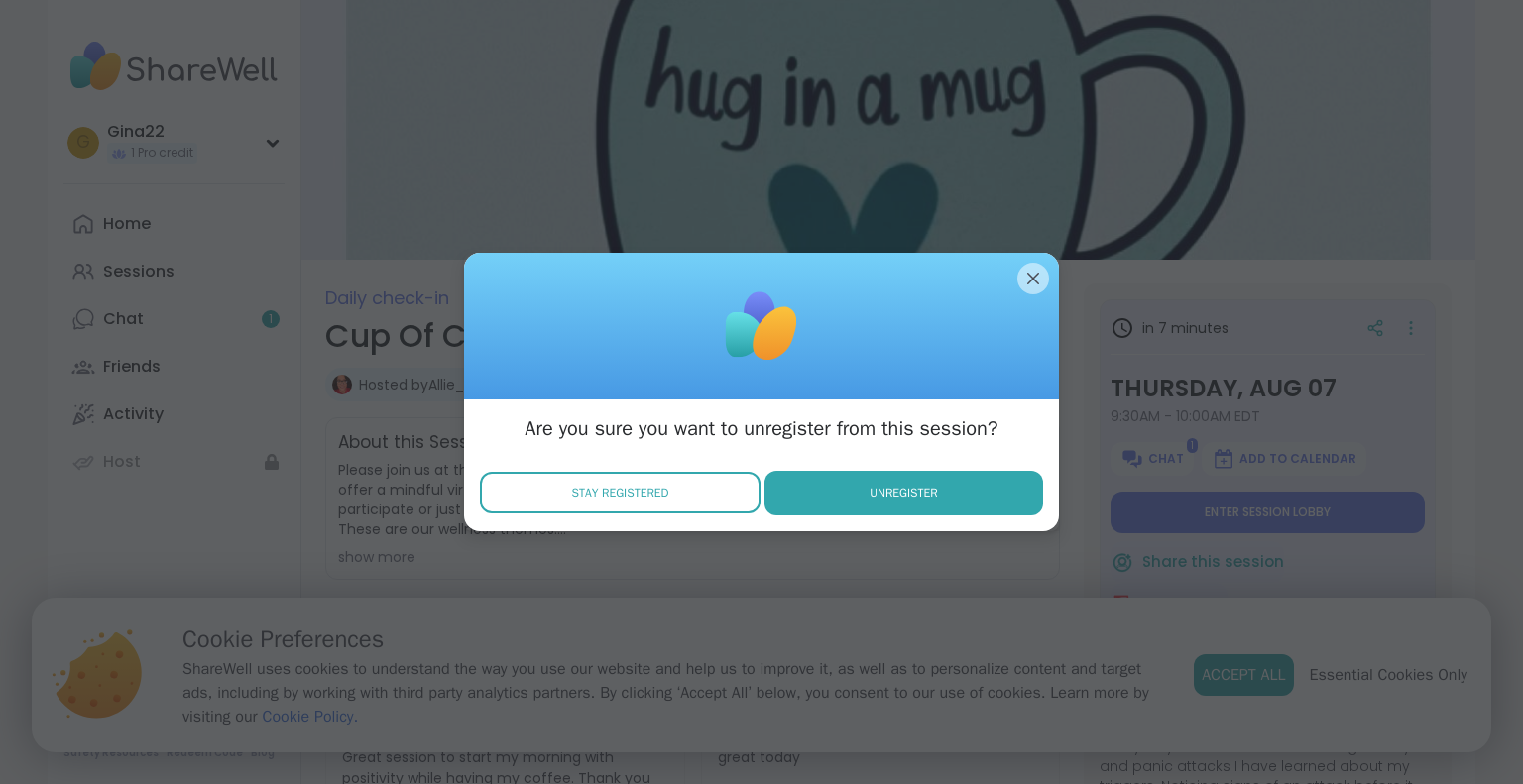 click on "Stay Registered" at bounding box center [621, 493] 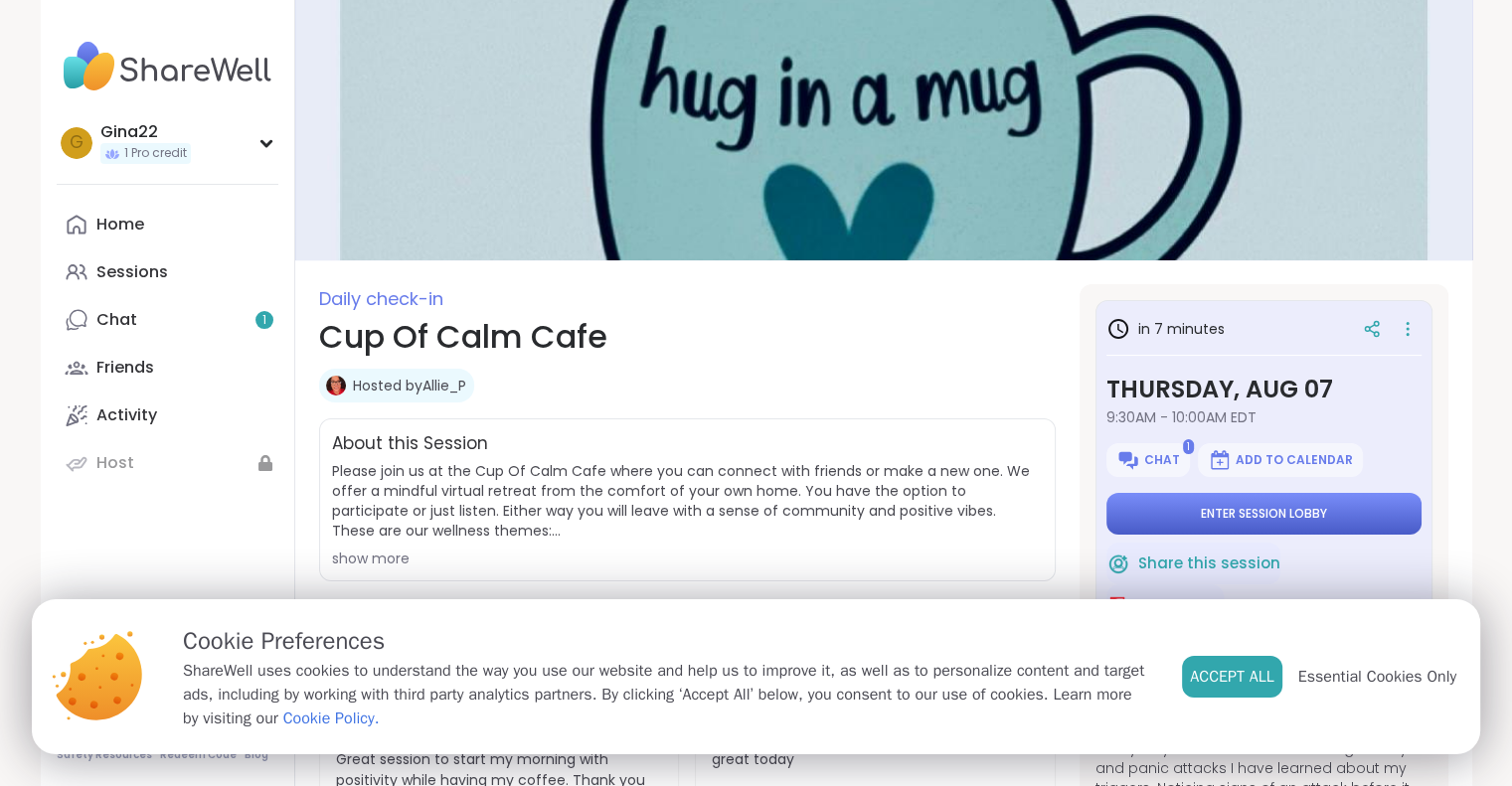 click on "Enter session lobby" at bounding box center (1263, 514) 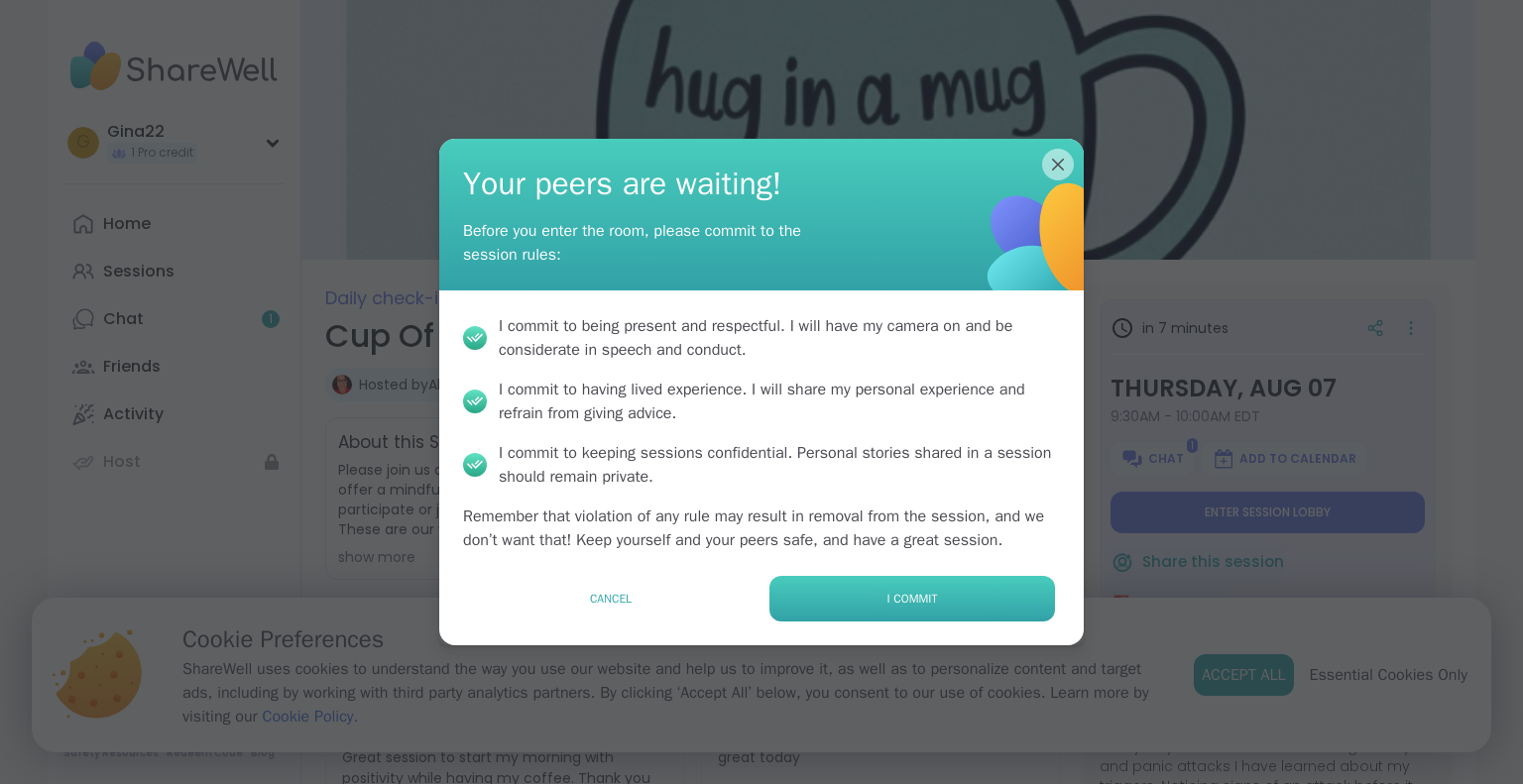 click on "I commit" at bounding box center (912, 599) 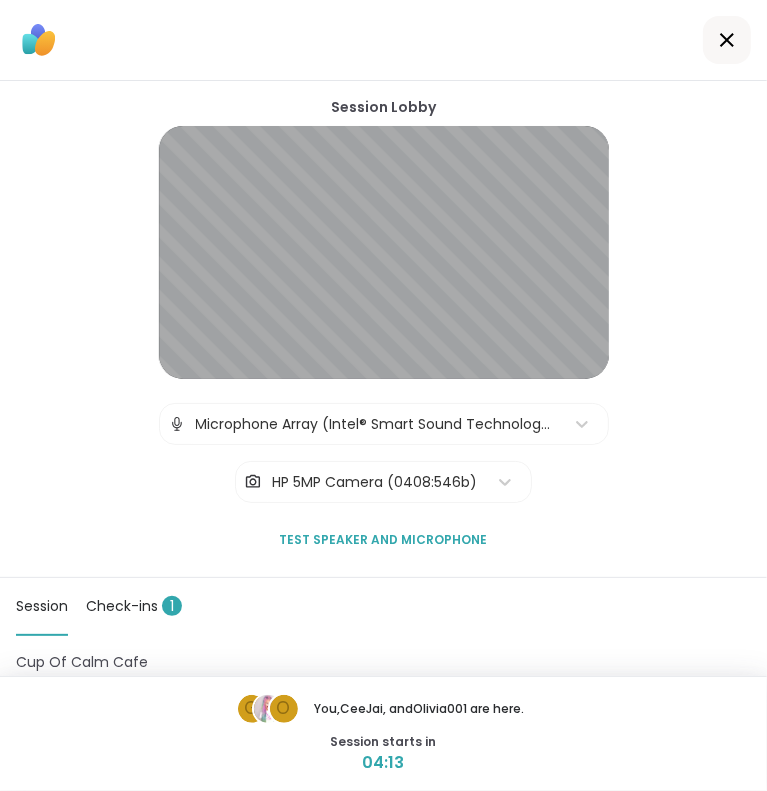 click on "Test speaker and microphone" at bounding box center [384, 540] 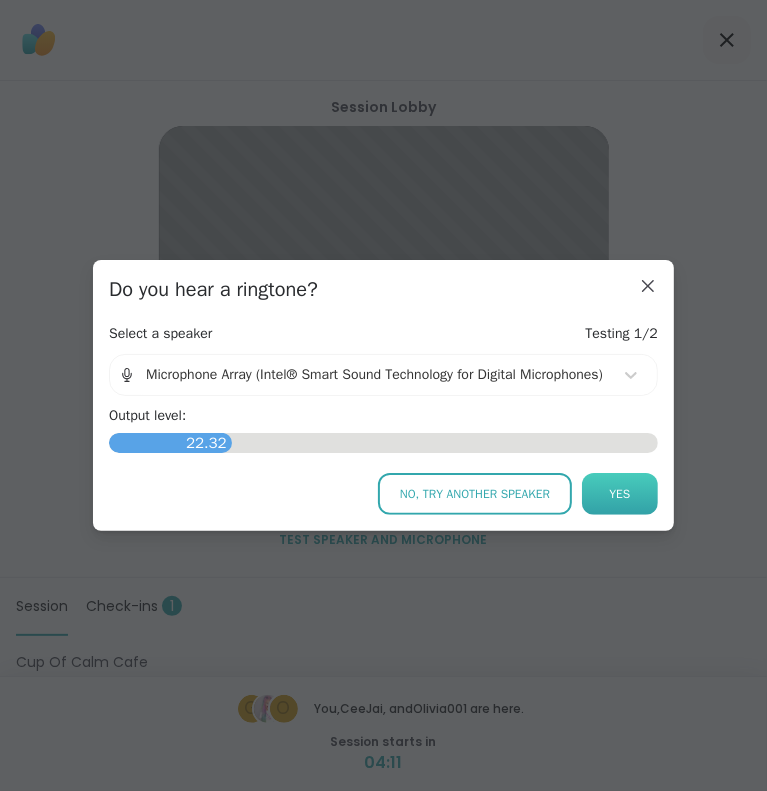 click on "Yes" at bounding box center [620, 494] 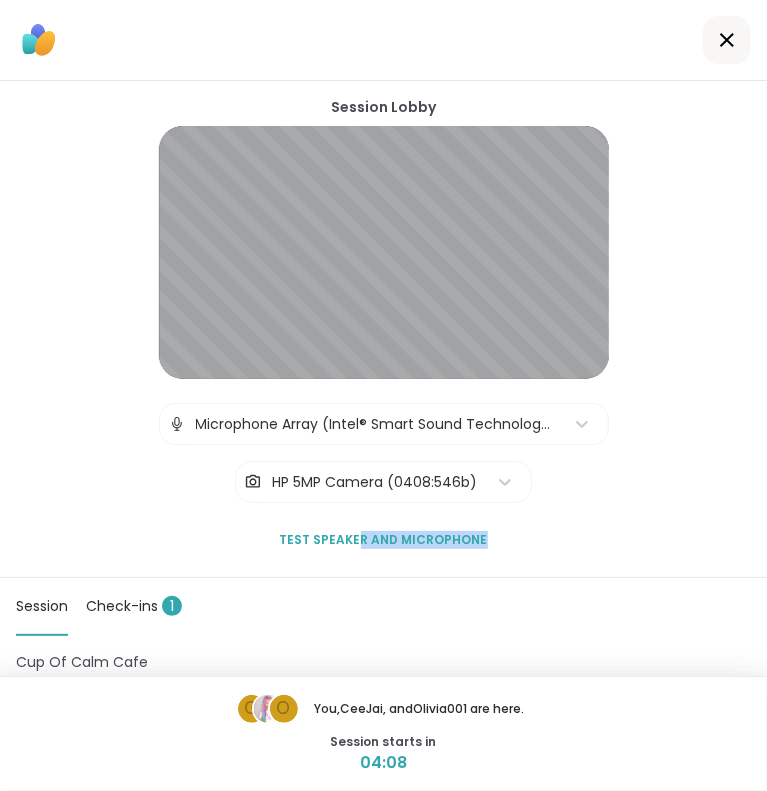 drag, startPoint x: 484, startPoint y: 559, endPoint x: 331, endPoint y: 551, distance: 153.20901 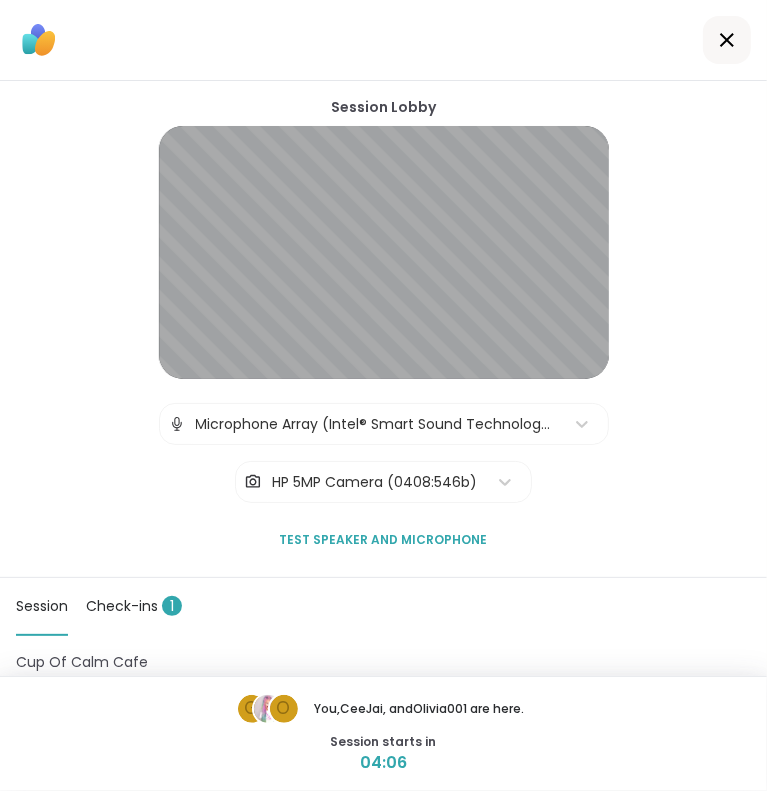click on "Check-ins 1" at bounding box center [134, 606] 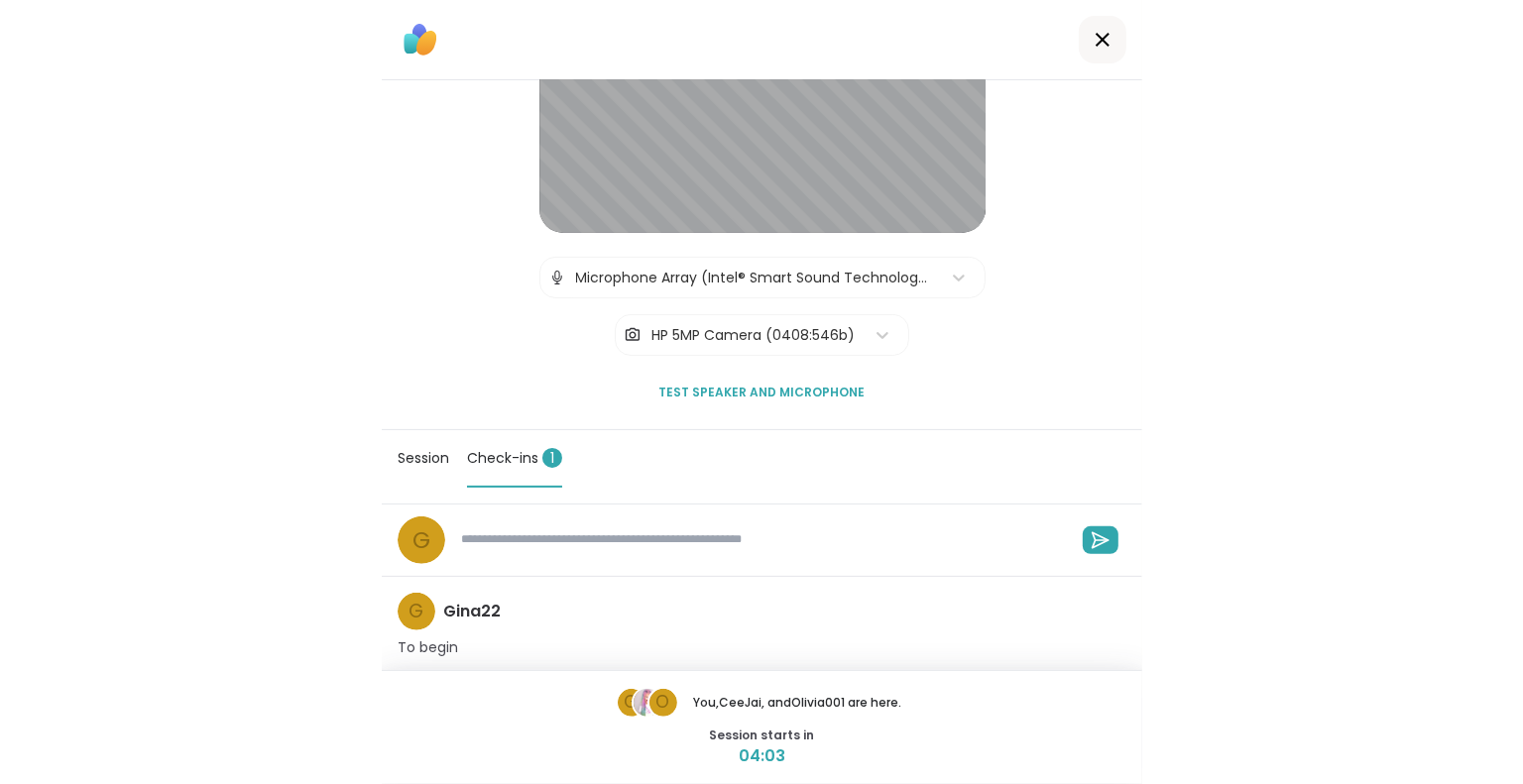 scroll, scrollTop: 146, scrollLeft: 0, axis: vertical 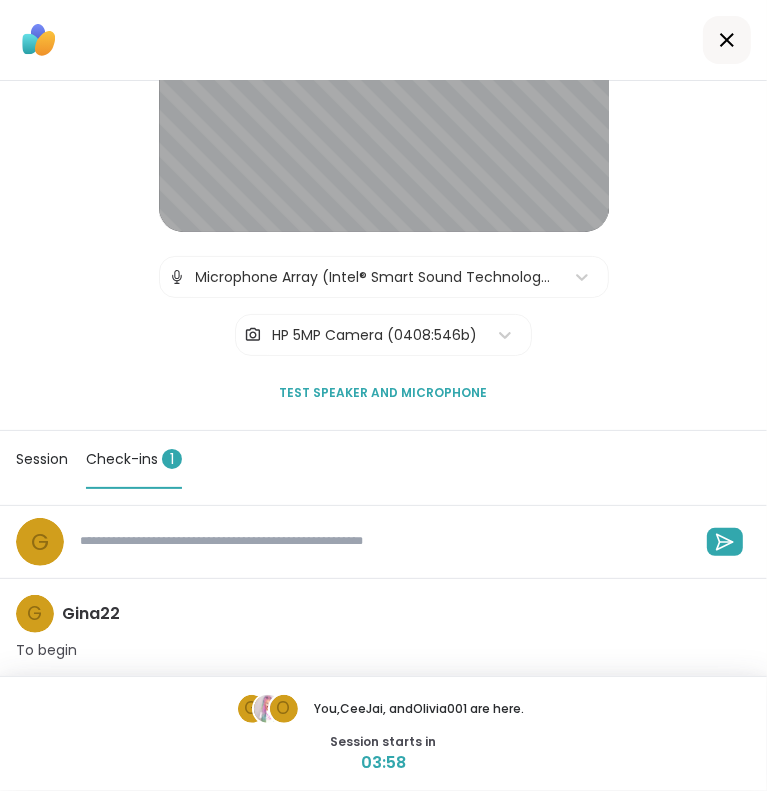 click at bounding box center [381, 542] 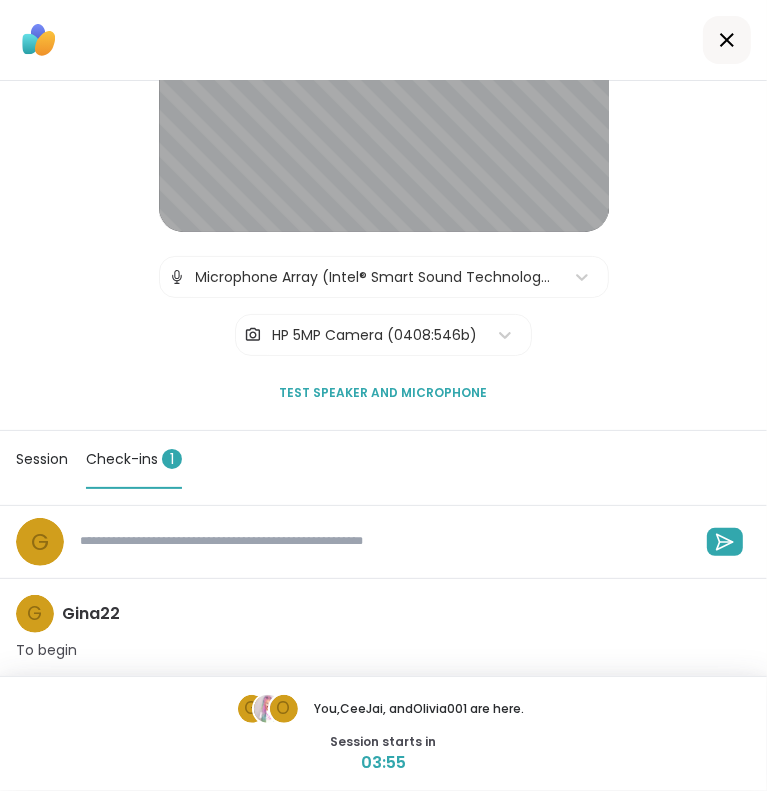 type on "*" 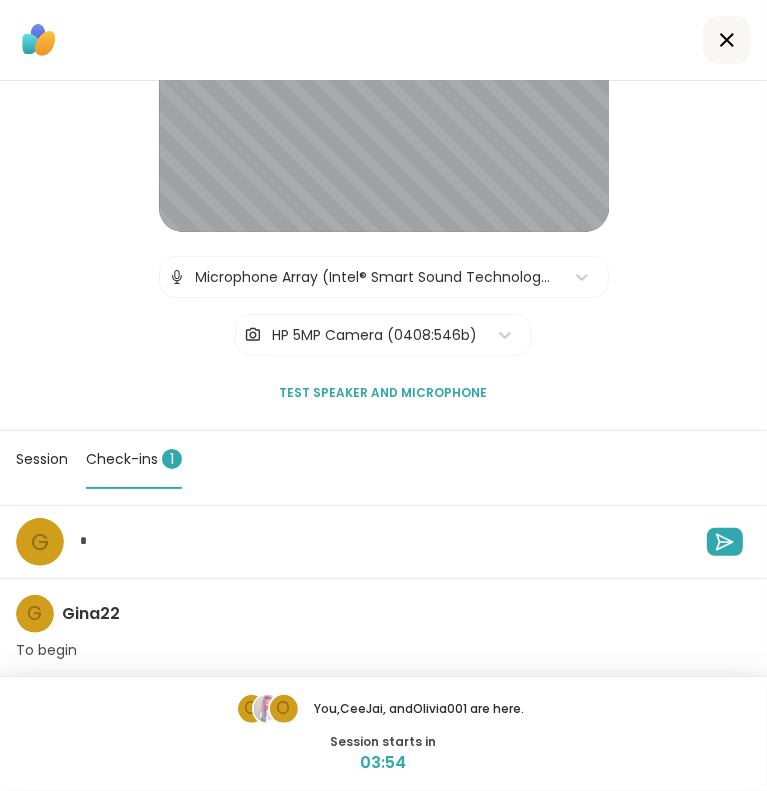 type on "*" 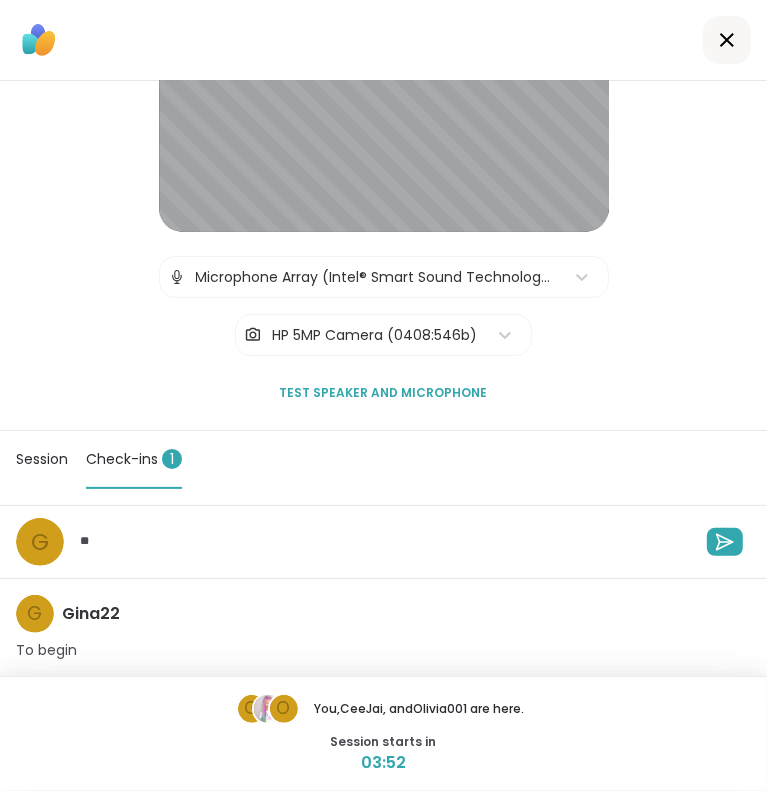 type on "*" 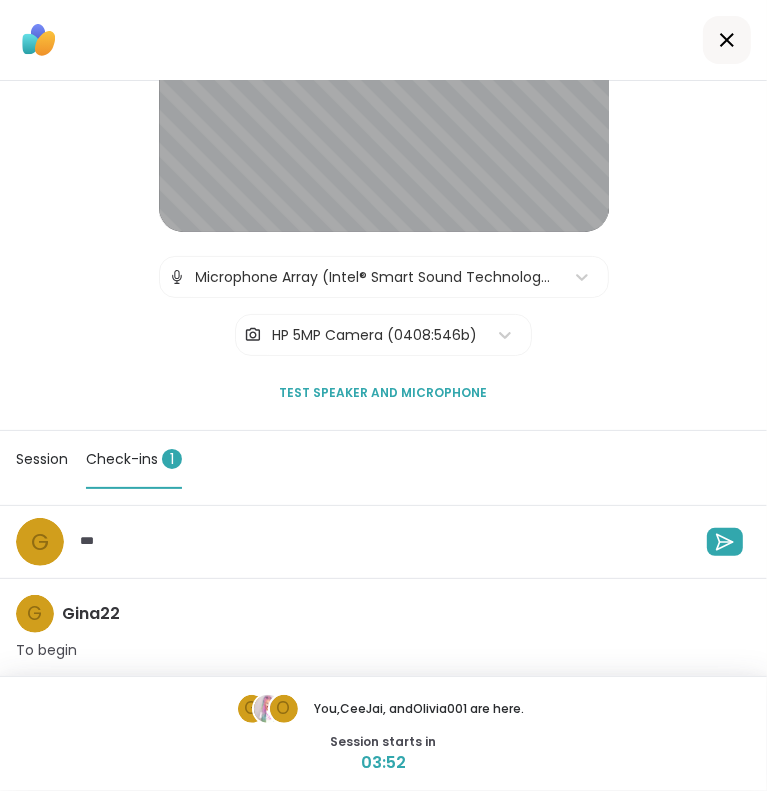 type on "*" 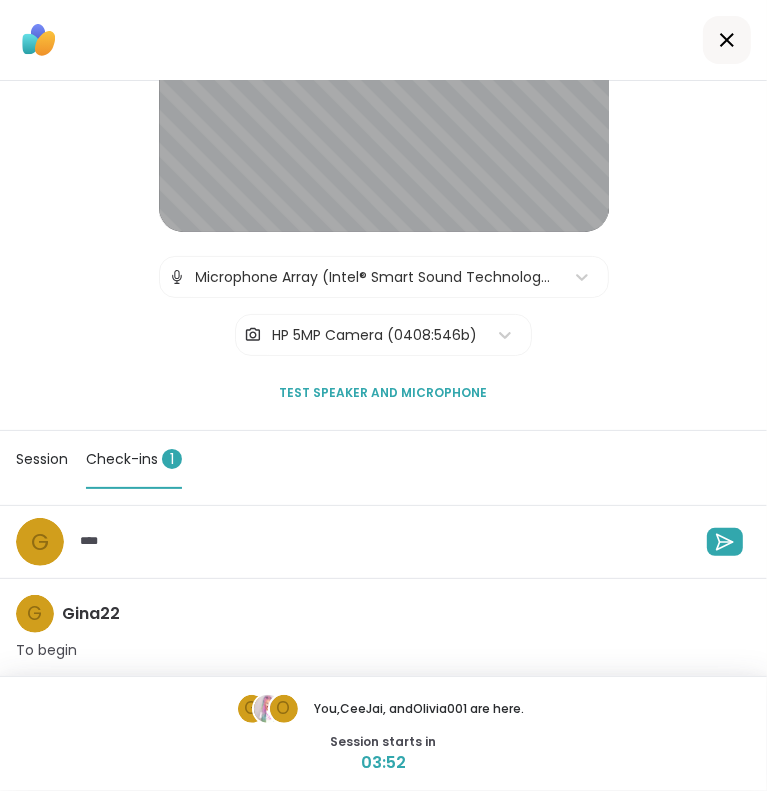 type on "*" 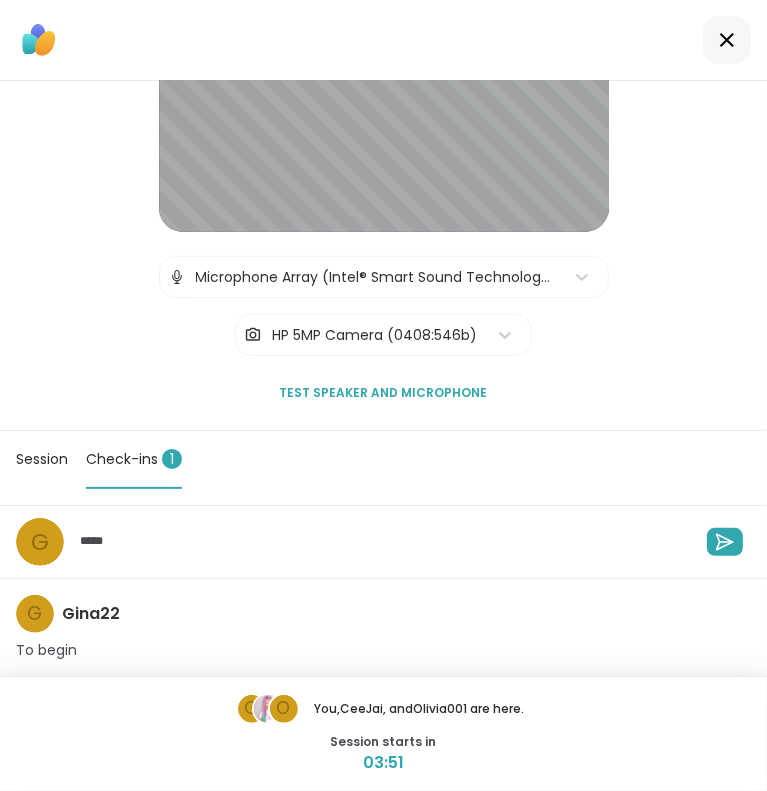 type on "******" 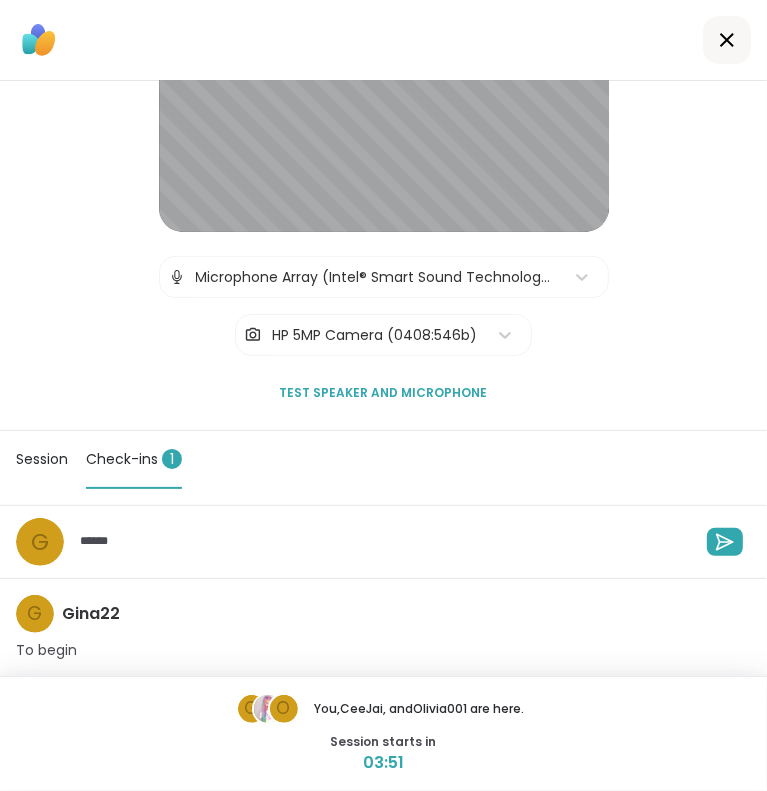 type on "*" 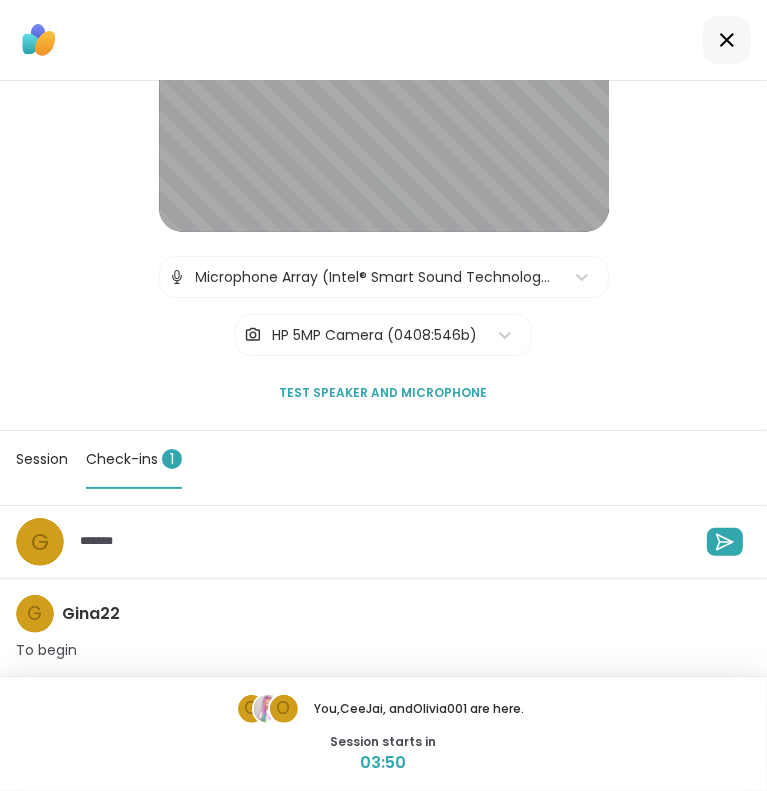 type on "*" 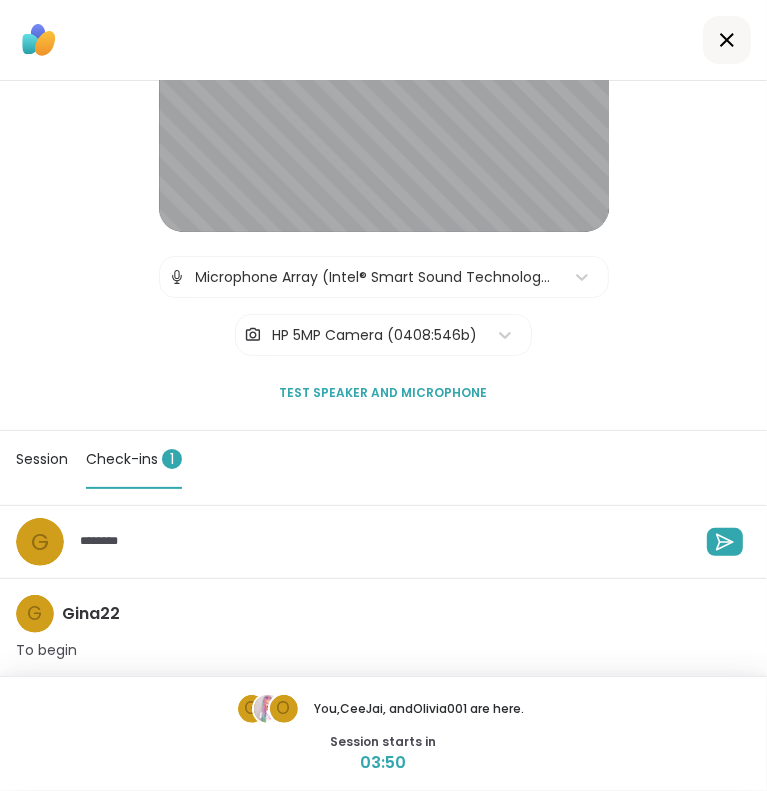 type on "*" 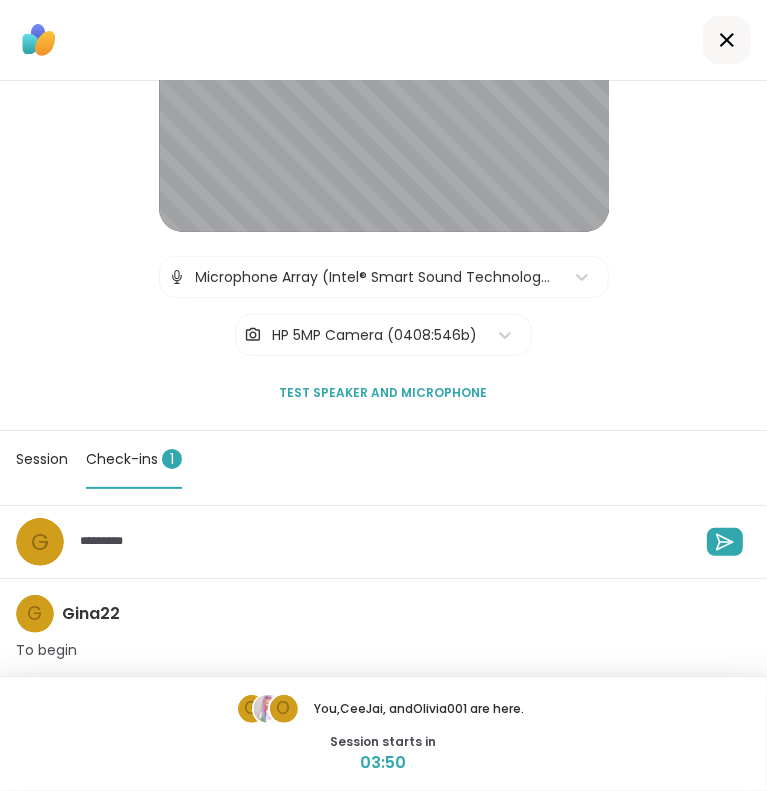 type on "*" 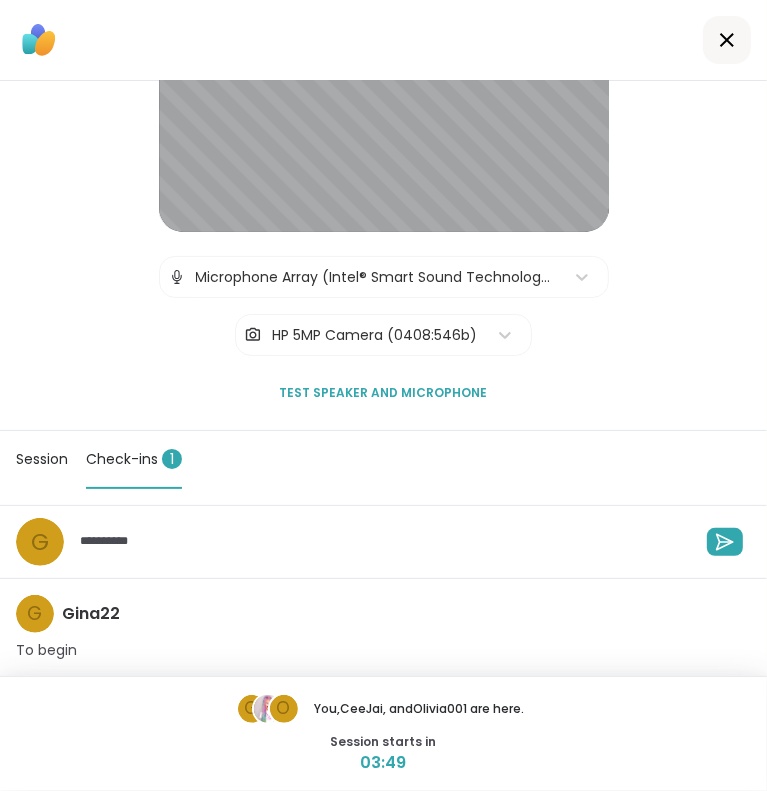 type on "*" 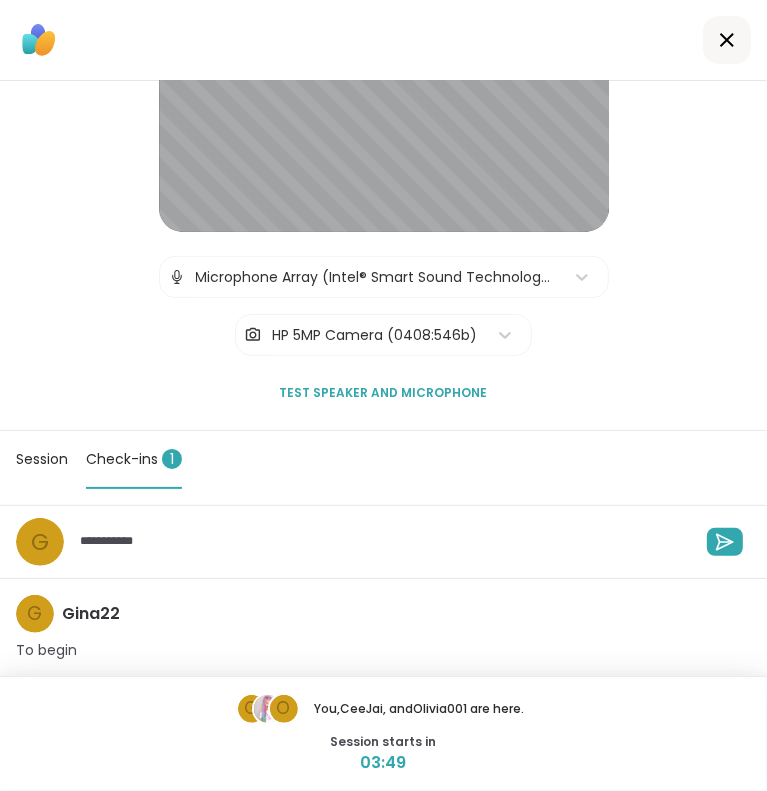 type on "*" 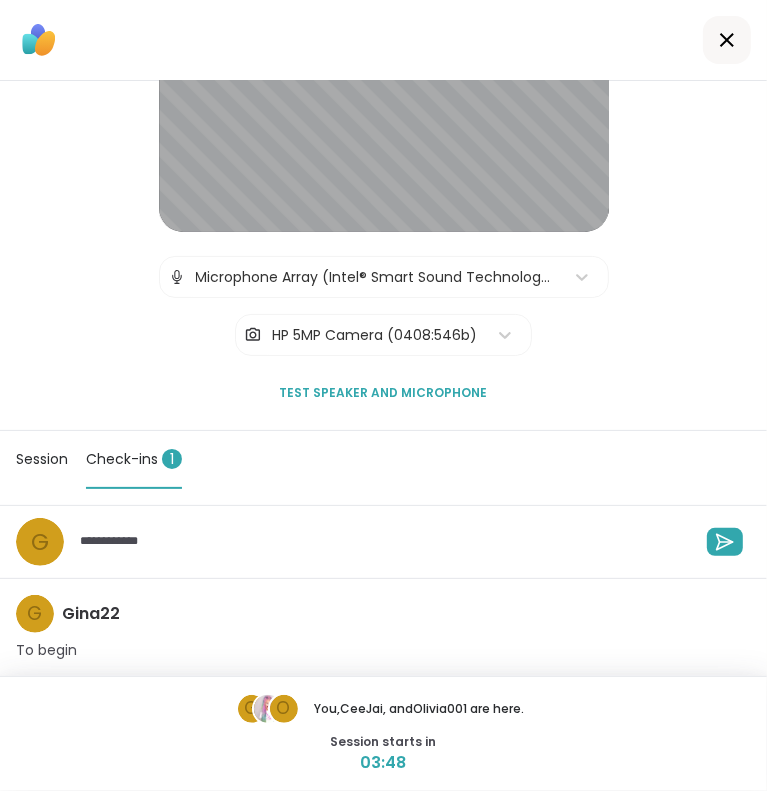 type on "*" 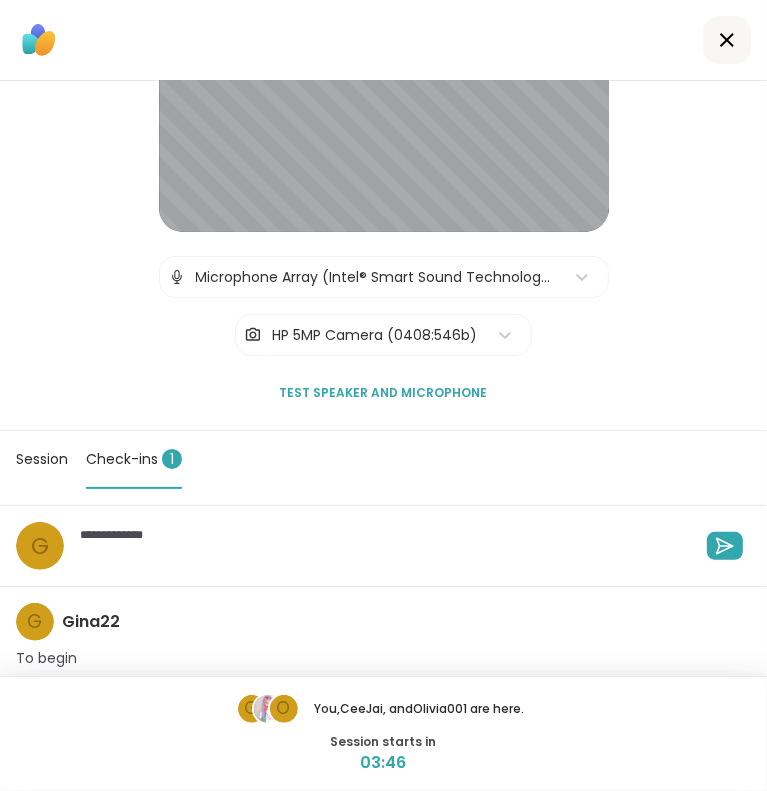 type on "*" 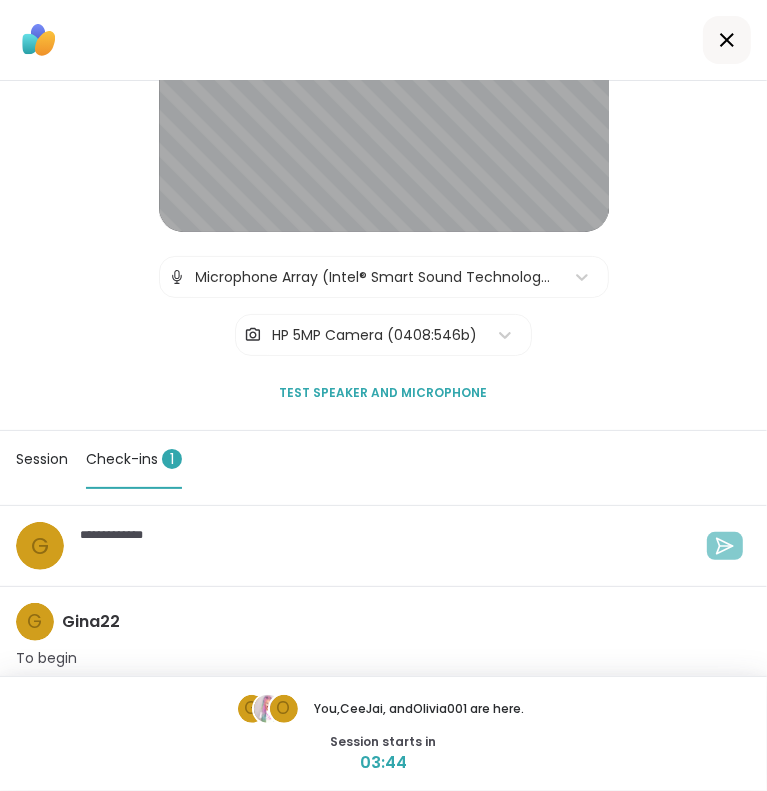 type on "**********" 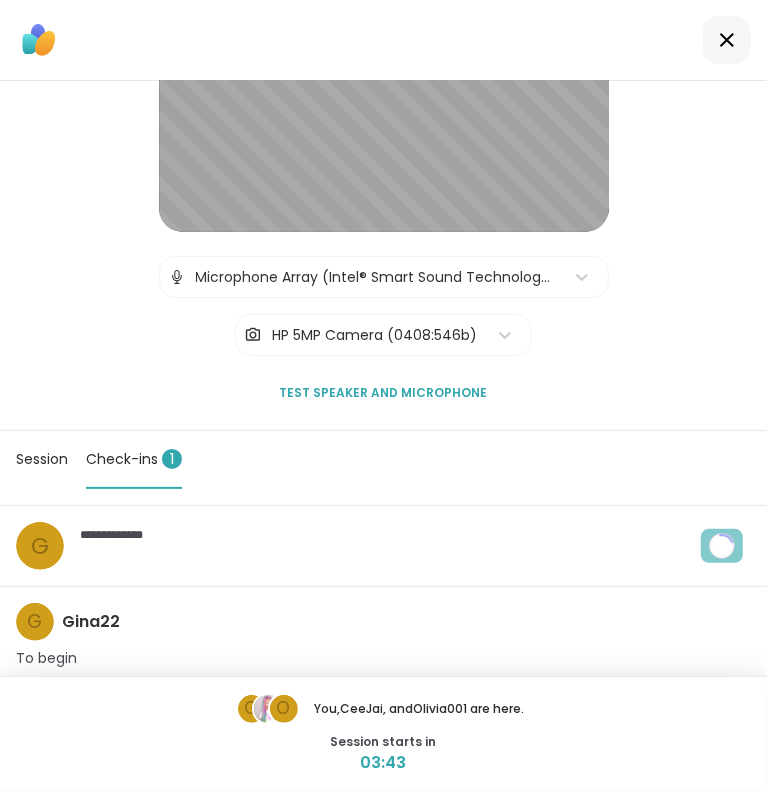 type on "*" 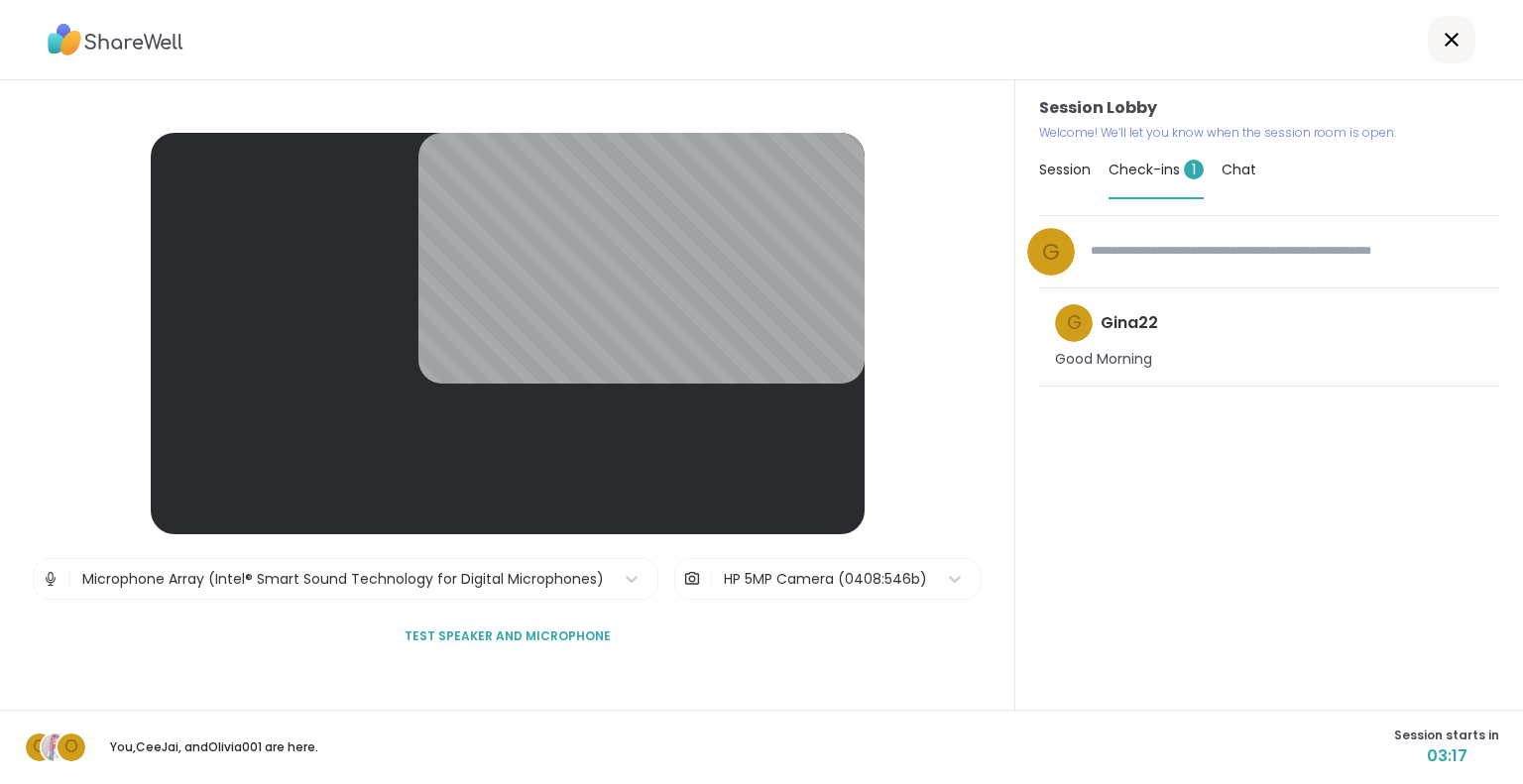 scroll, scrollTop: 0, scrollLeft: 0, axis: both 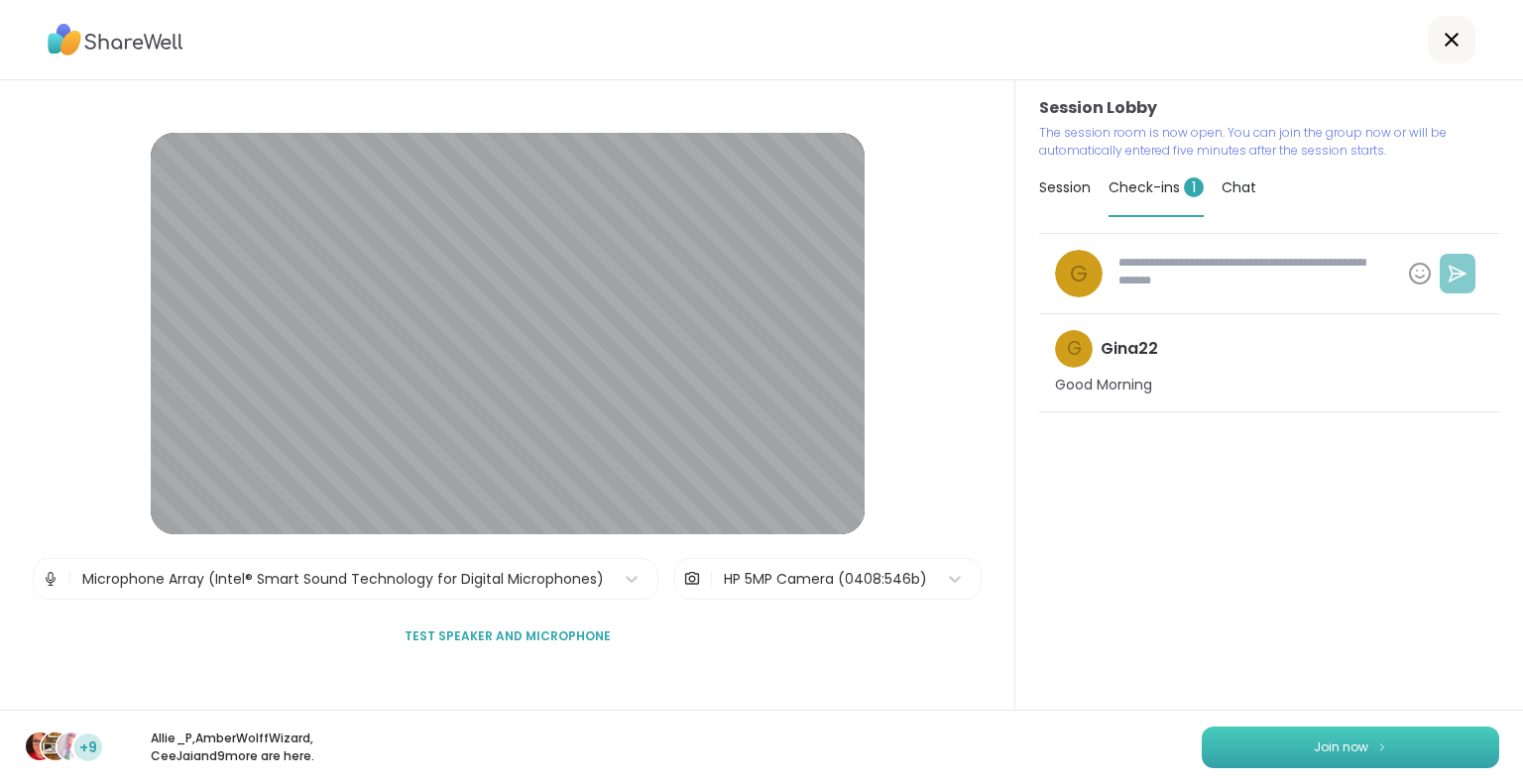 click on "Join now" at bounding box center (1350, 747) 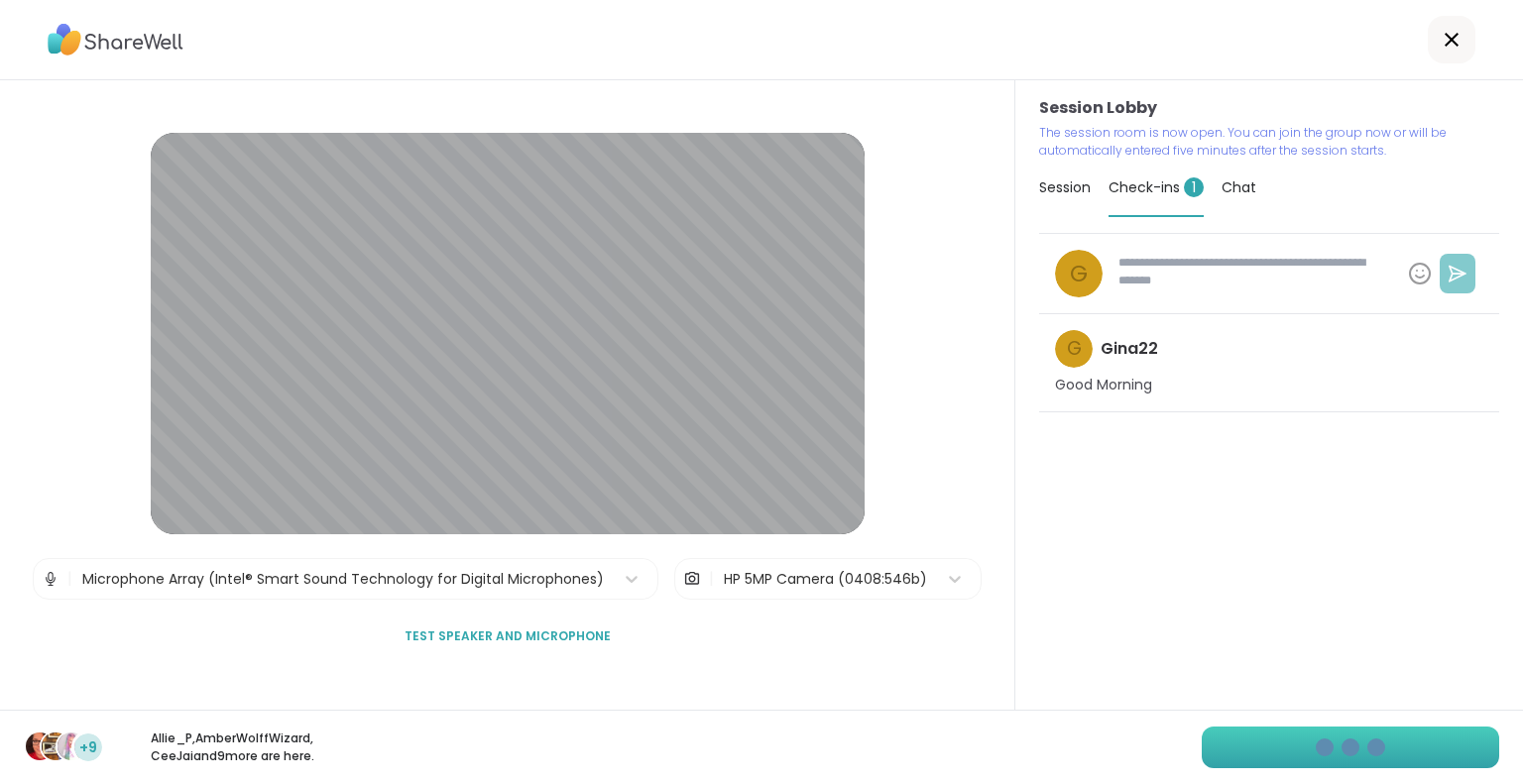 type on "*" 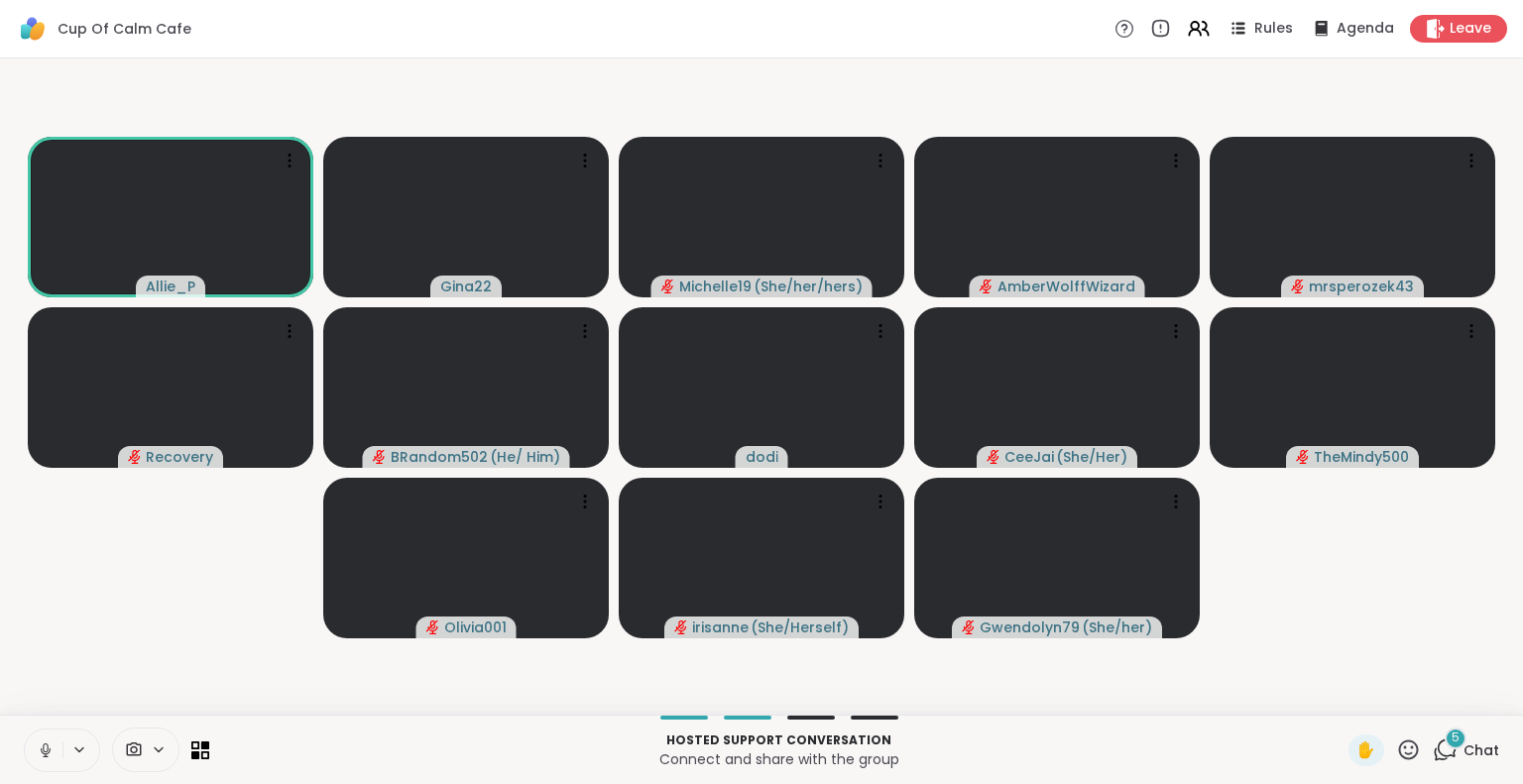 click 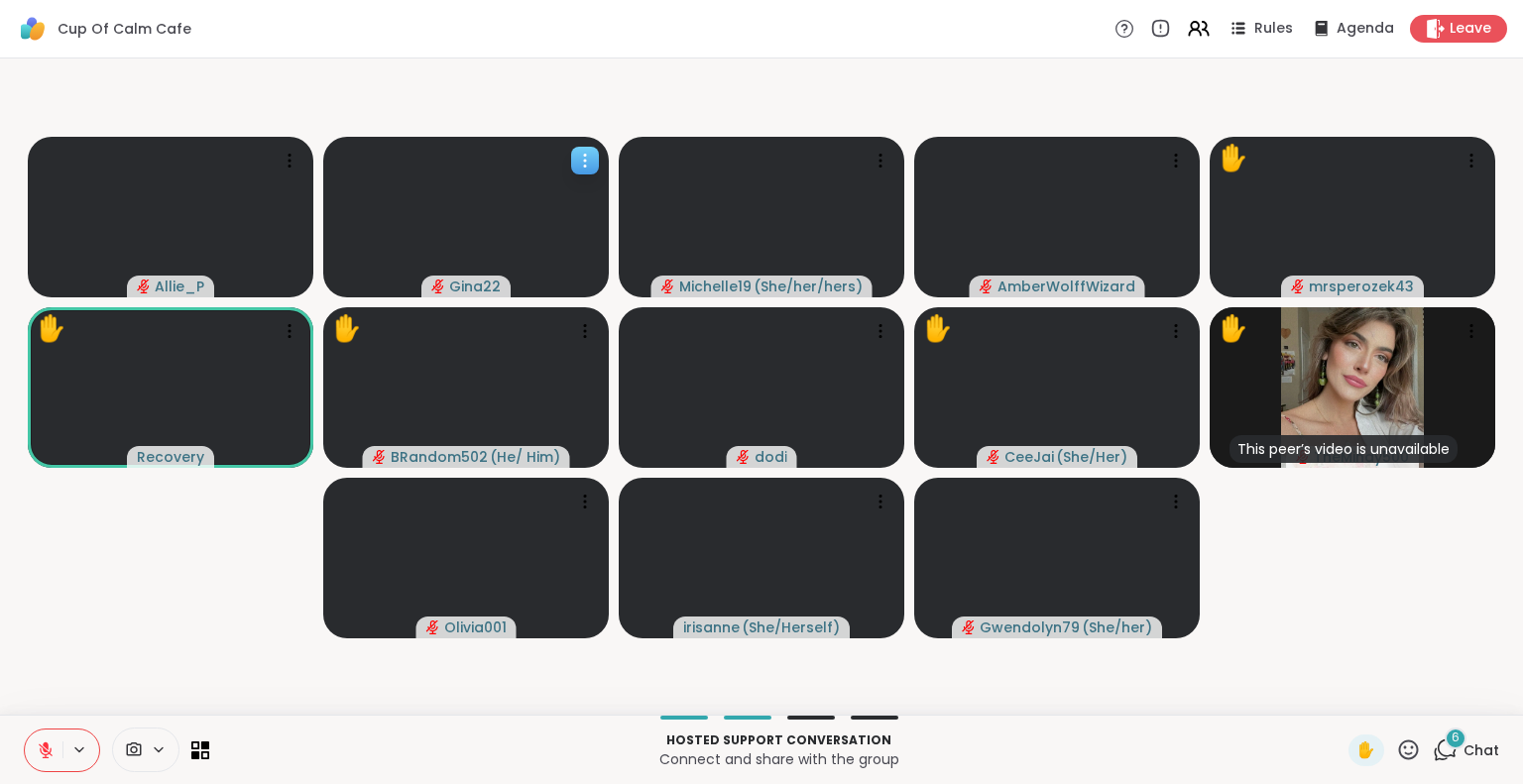 click 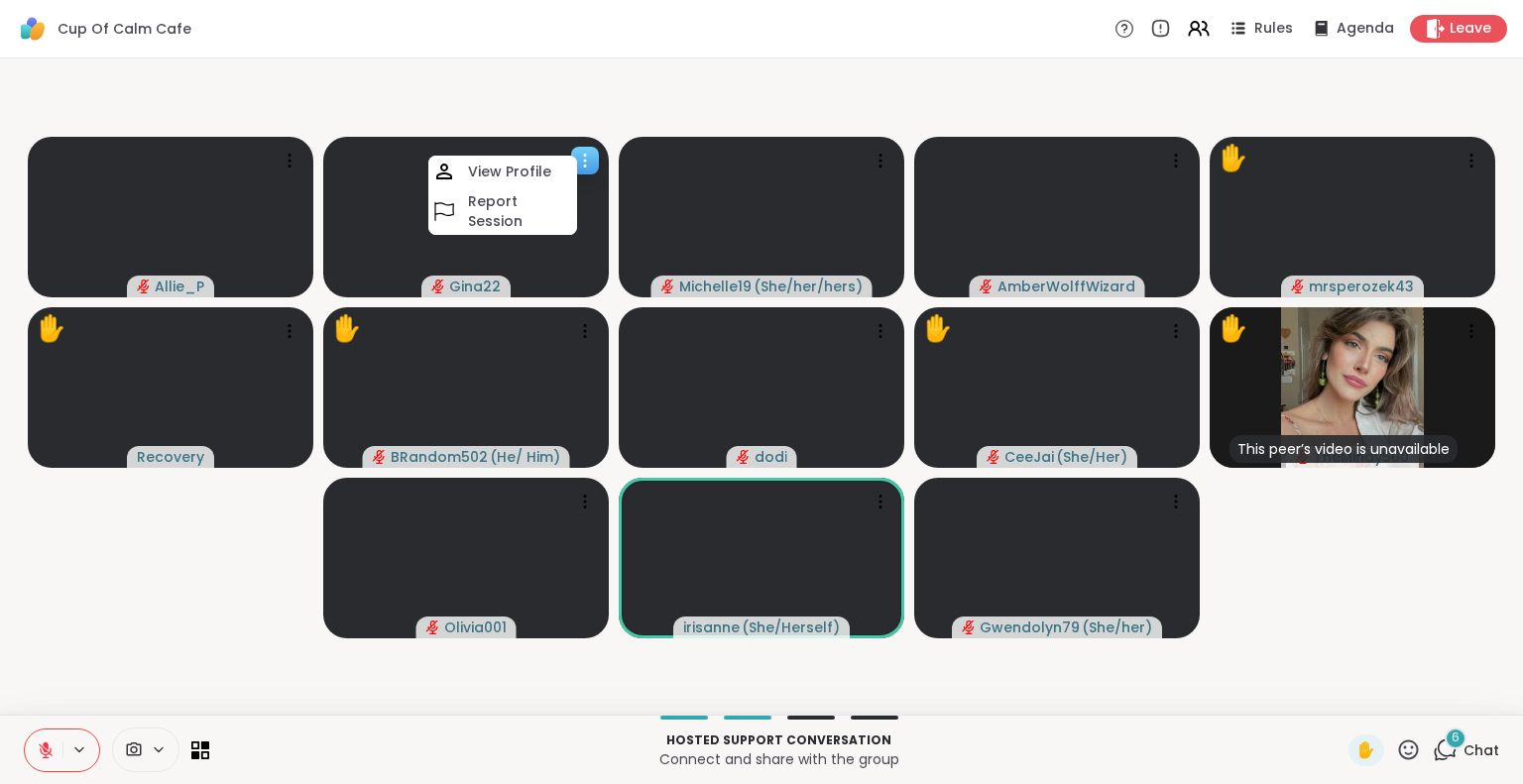 click at bounding box center [466, 217] 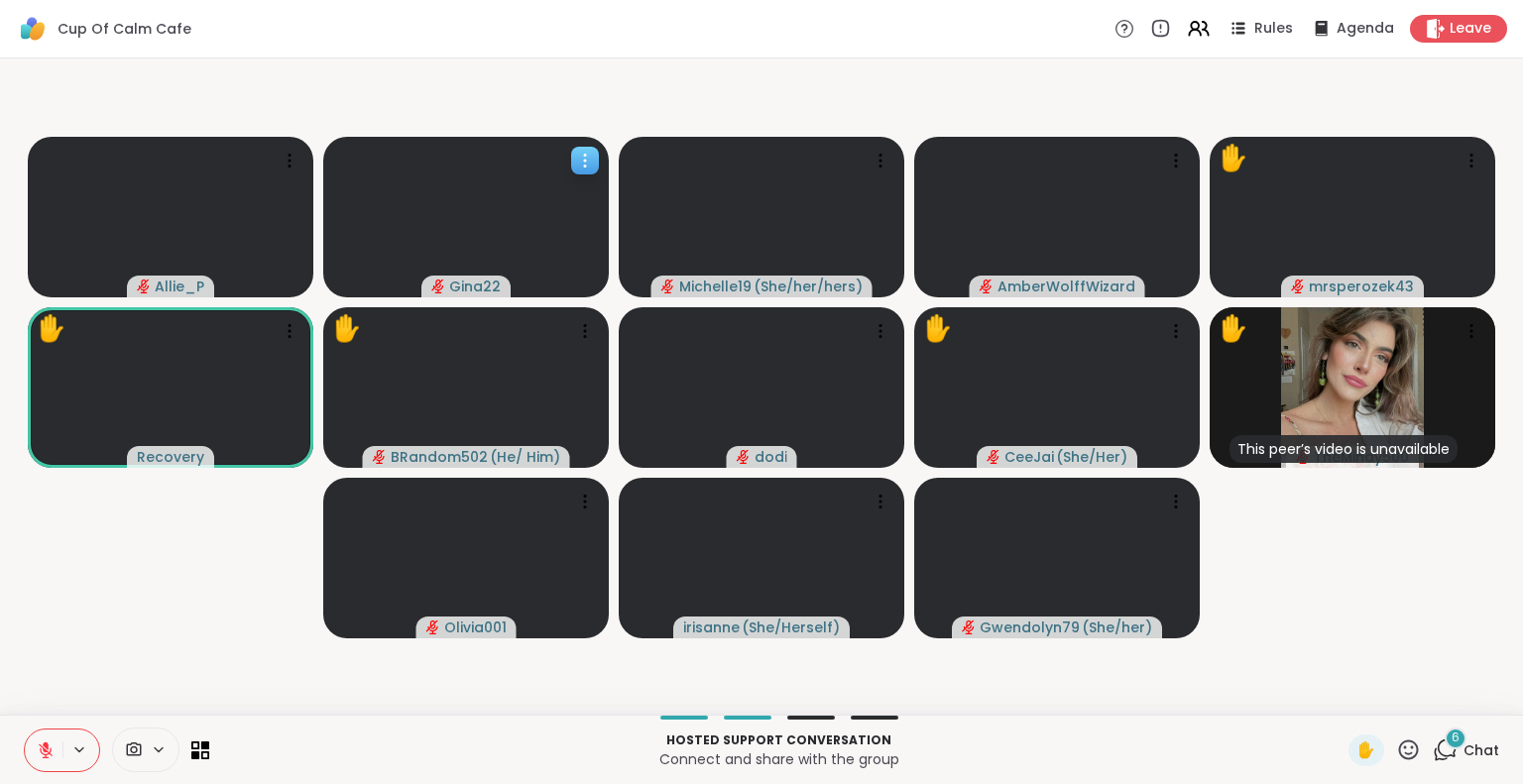 click at bounding box center [466, 217] 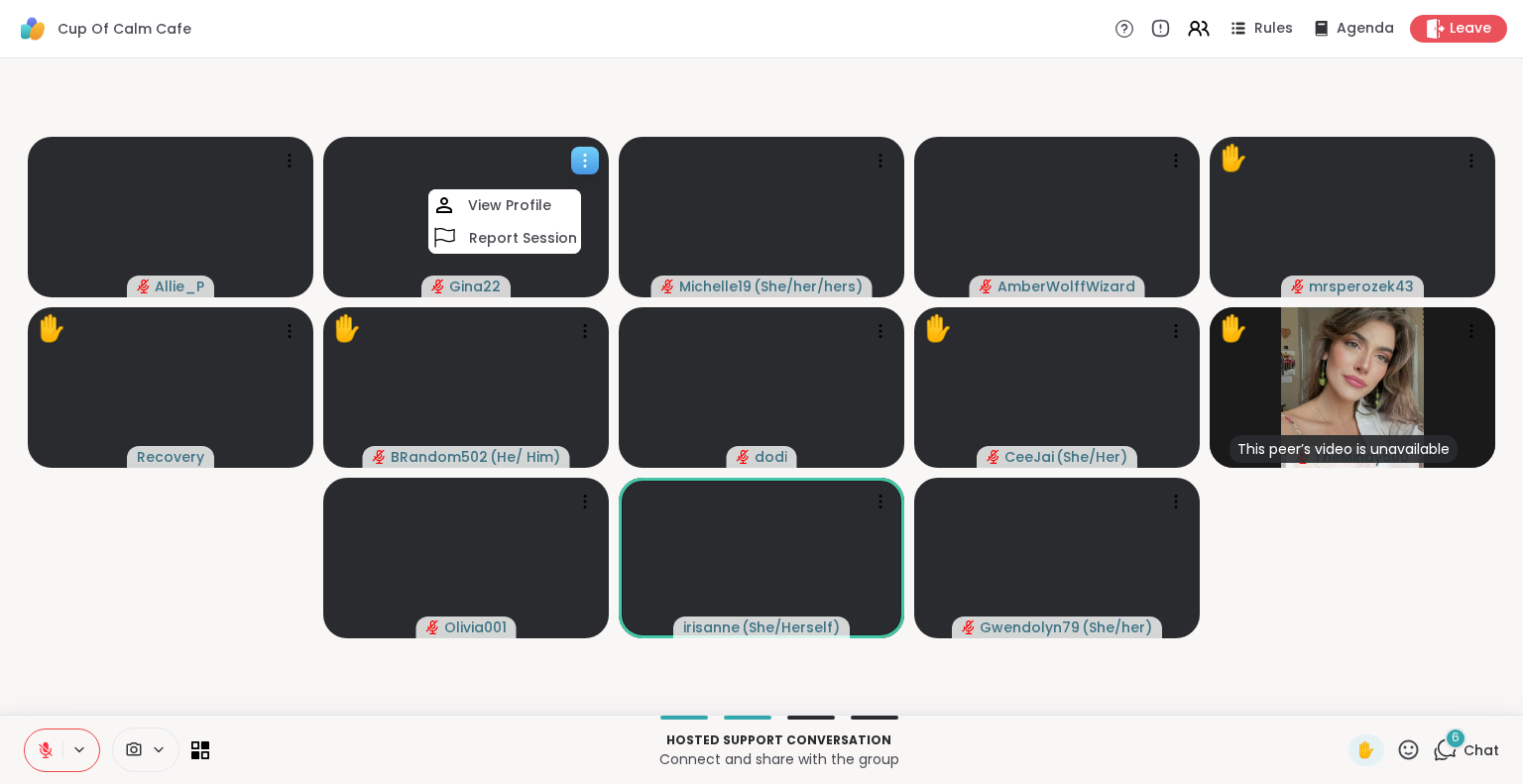 click at bounding box center [466, 217] 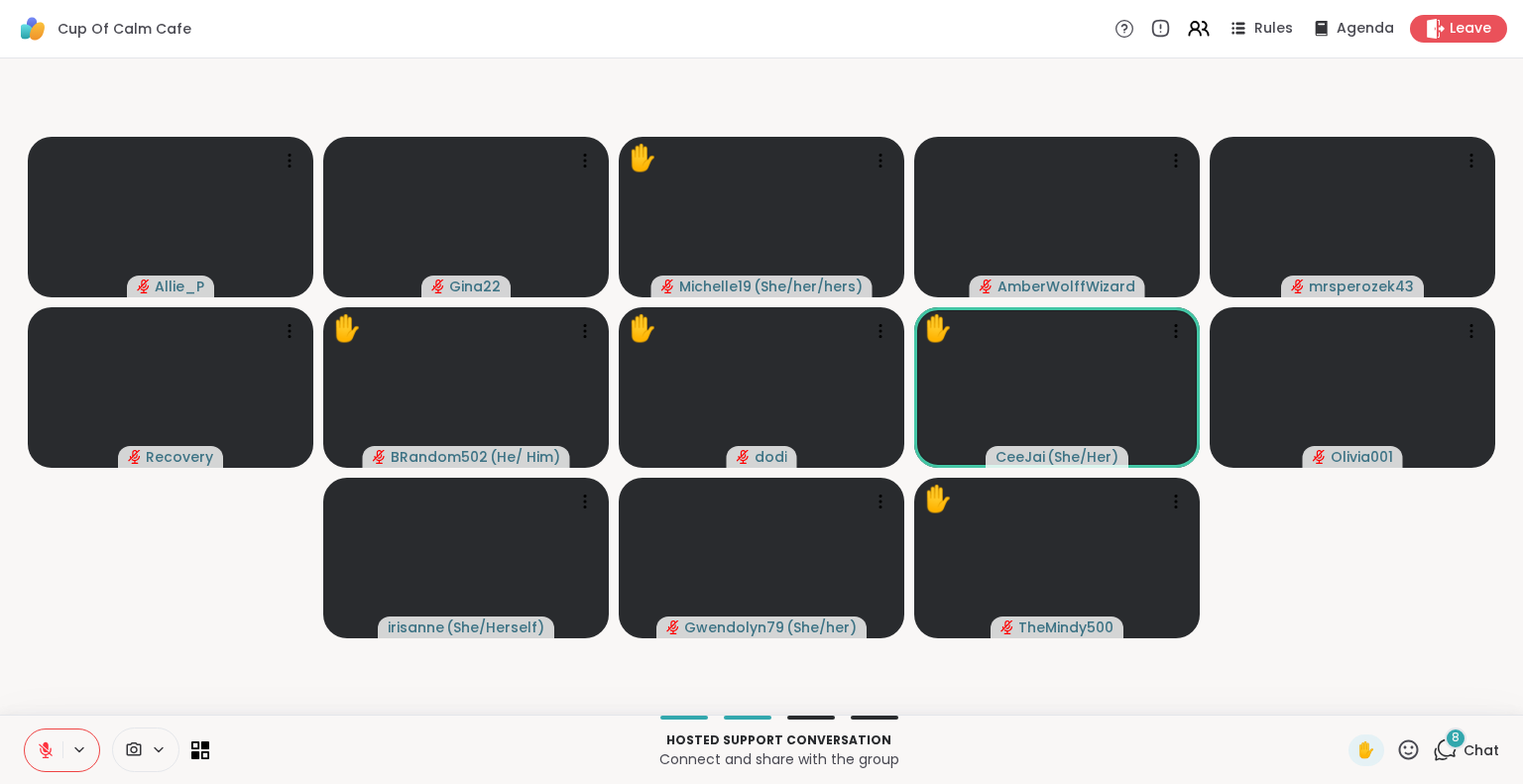 click 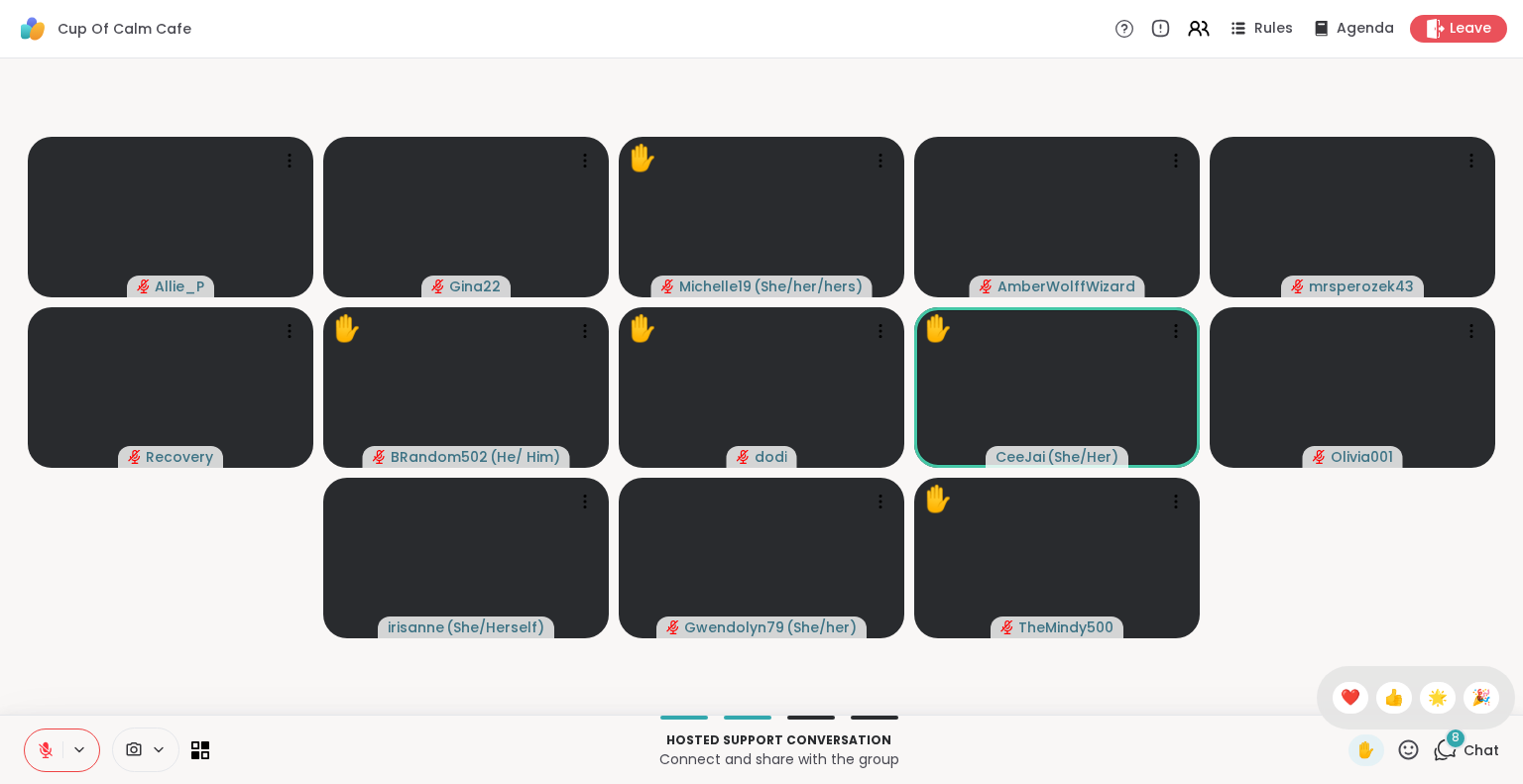 click 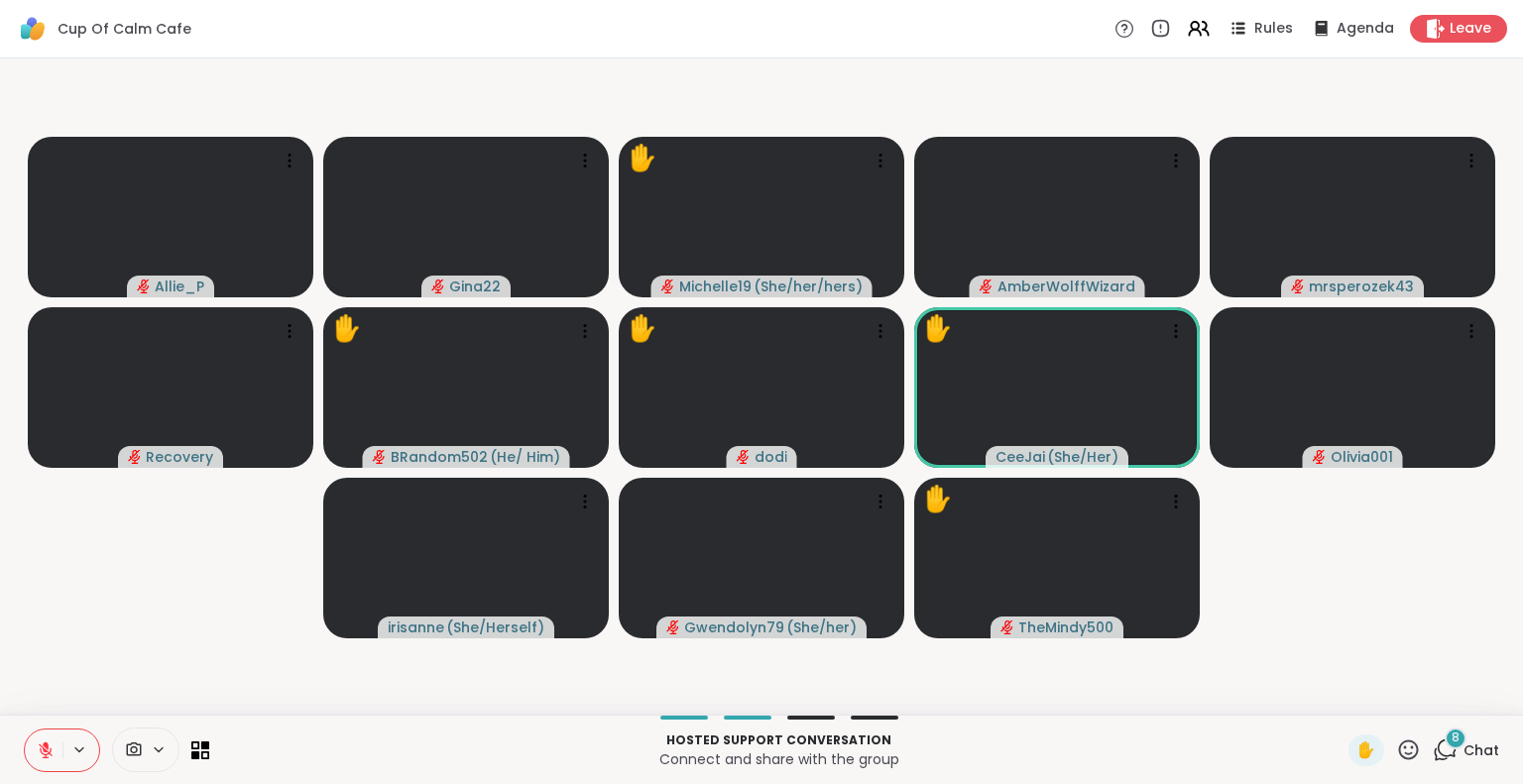 click 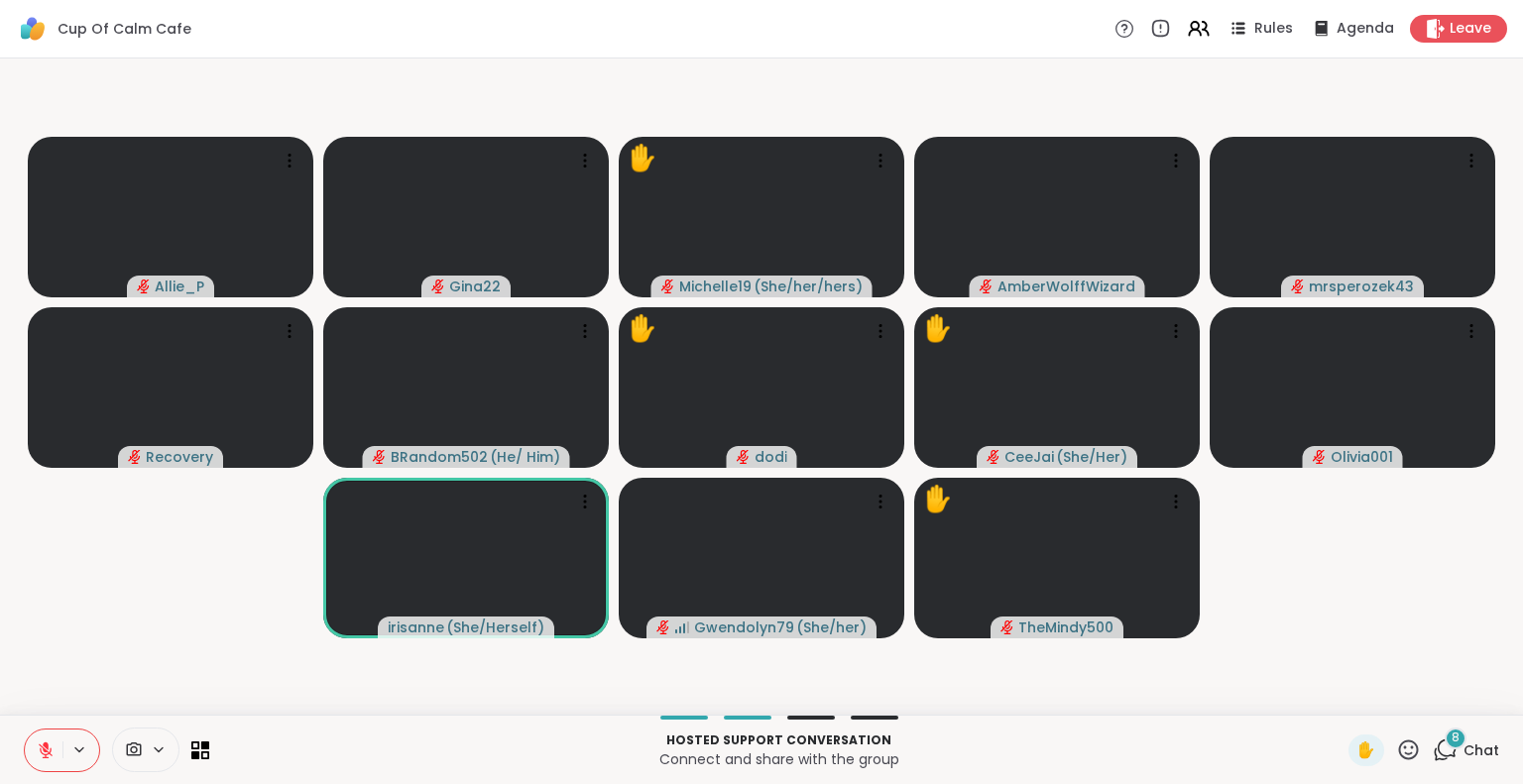 drag, startPoint x: 1408, startPoint y: 734, endPoint x: 678, endPoint y: 20, distance: 1021.1249 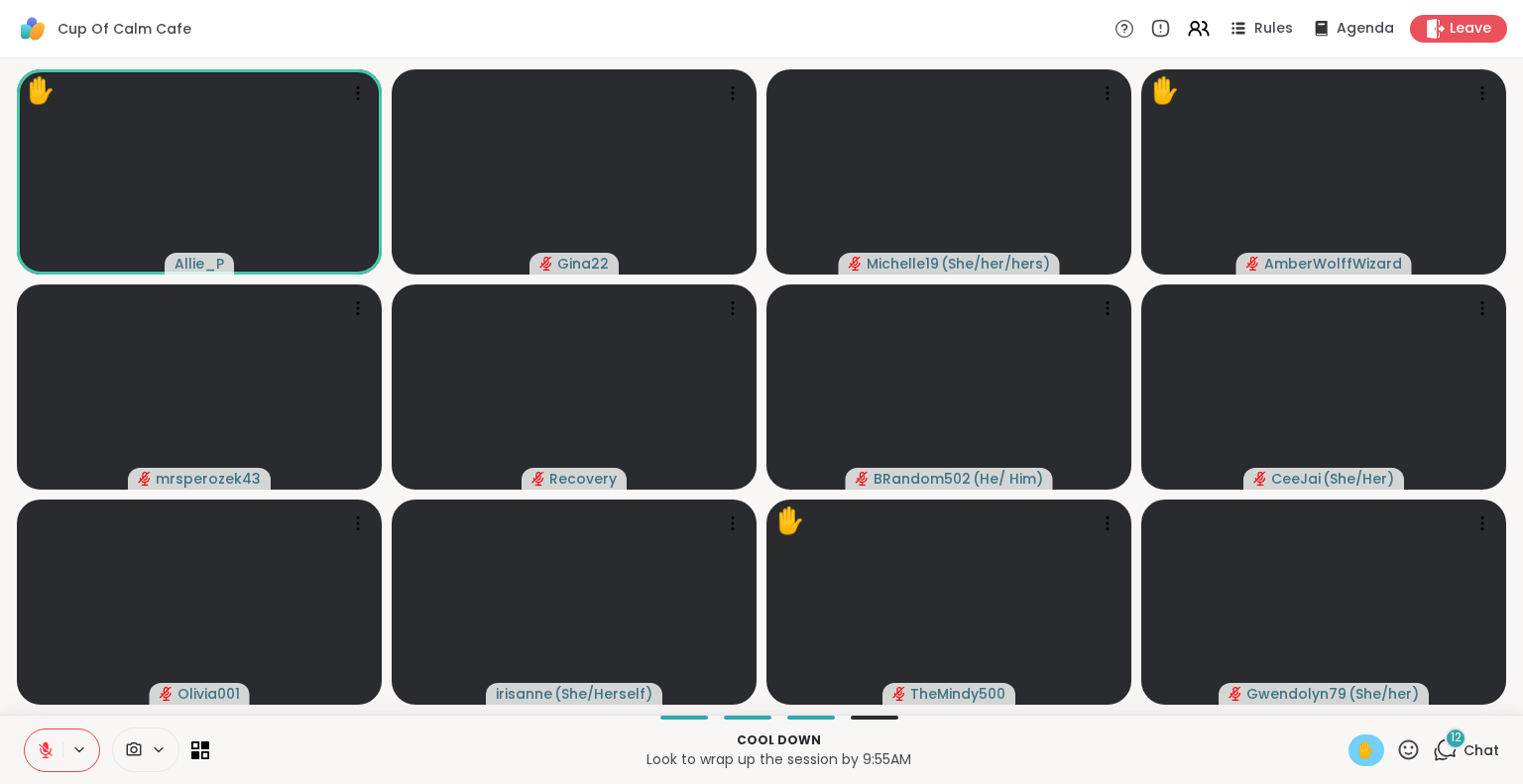 click on "✋" at bounding box center [1366, 750] 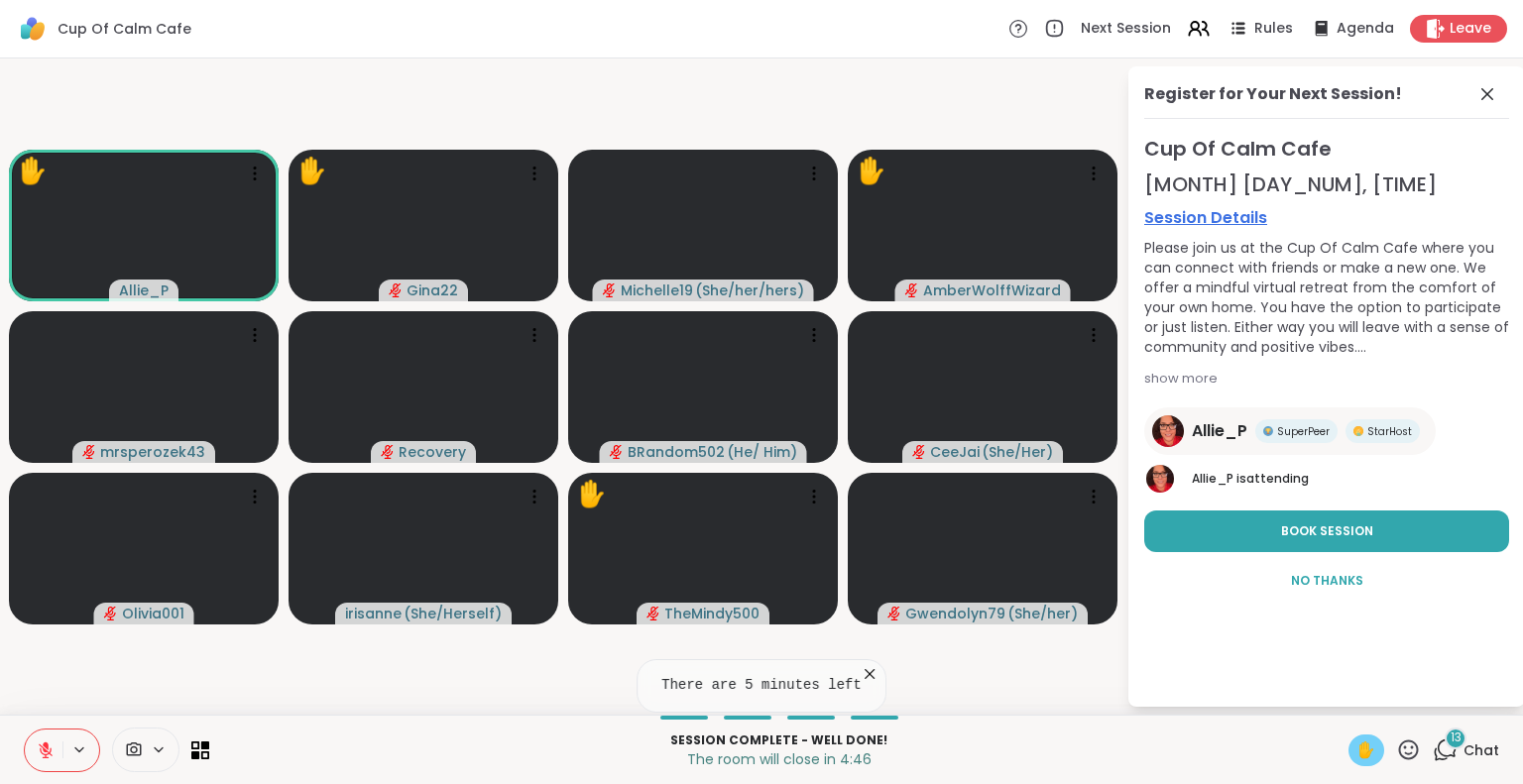 click 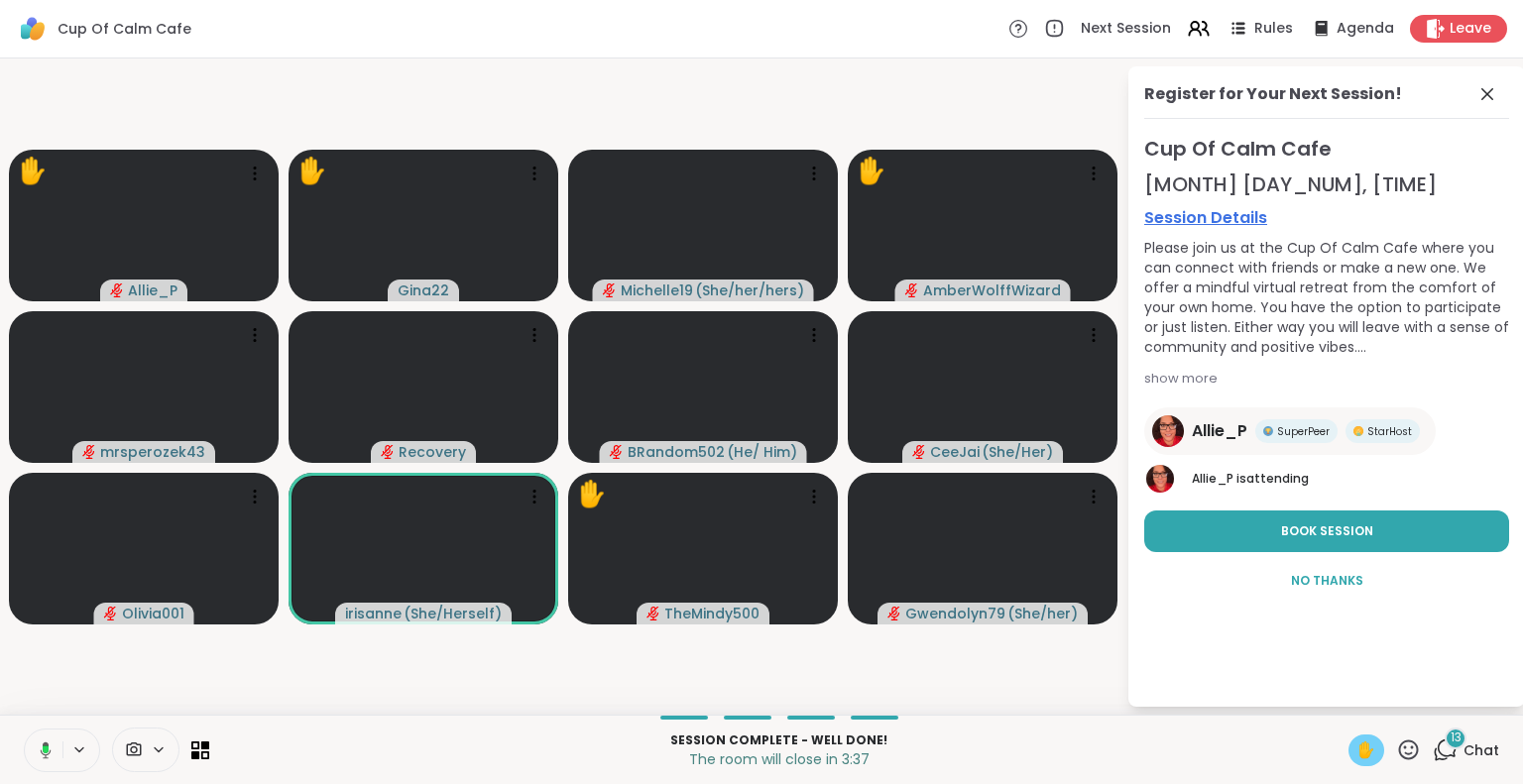 click 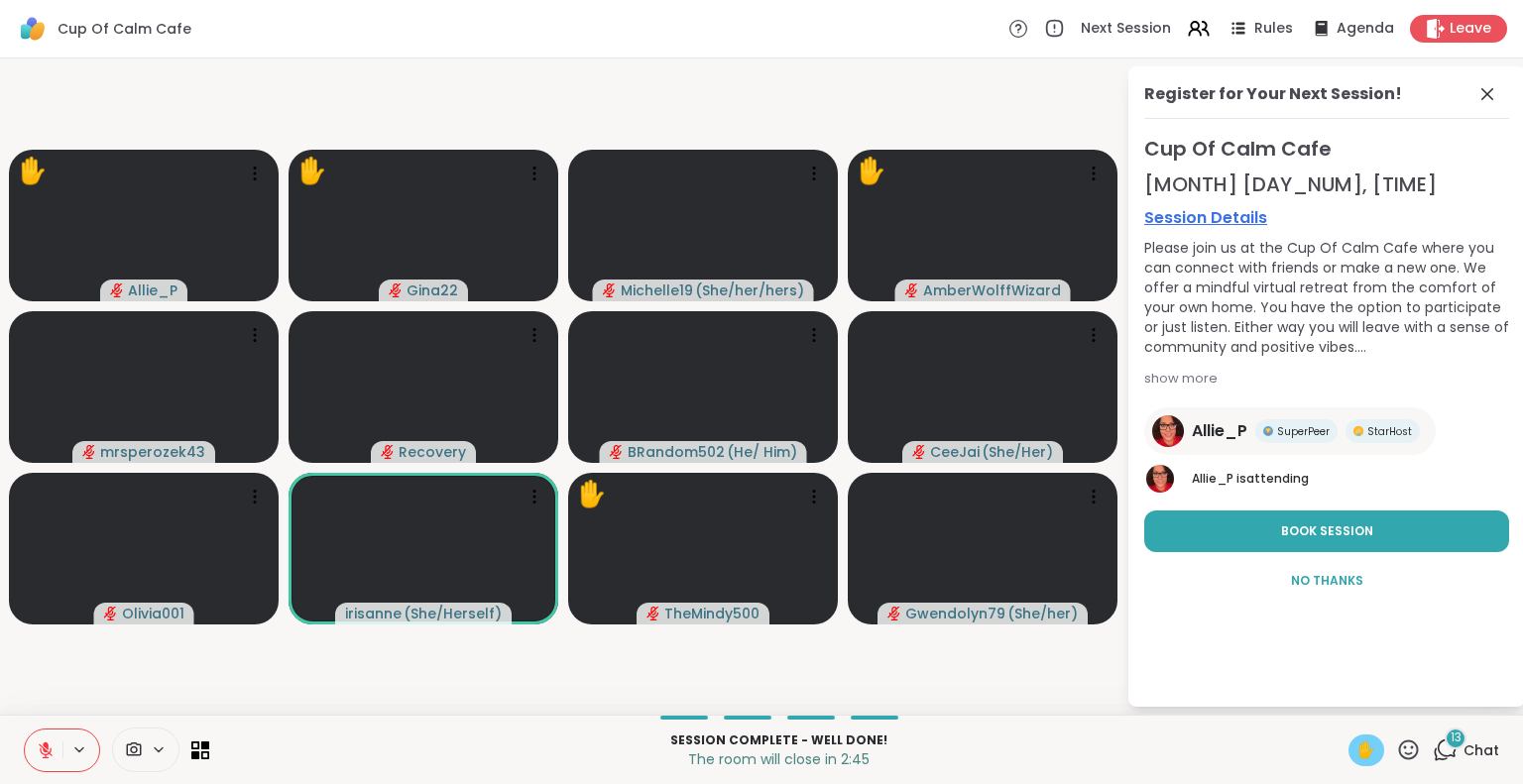 click on "✋" at bounding box center [1366, 750] 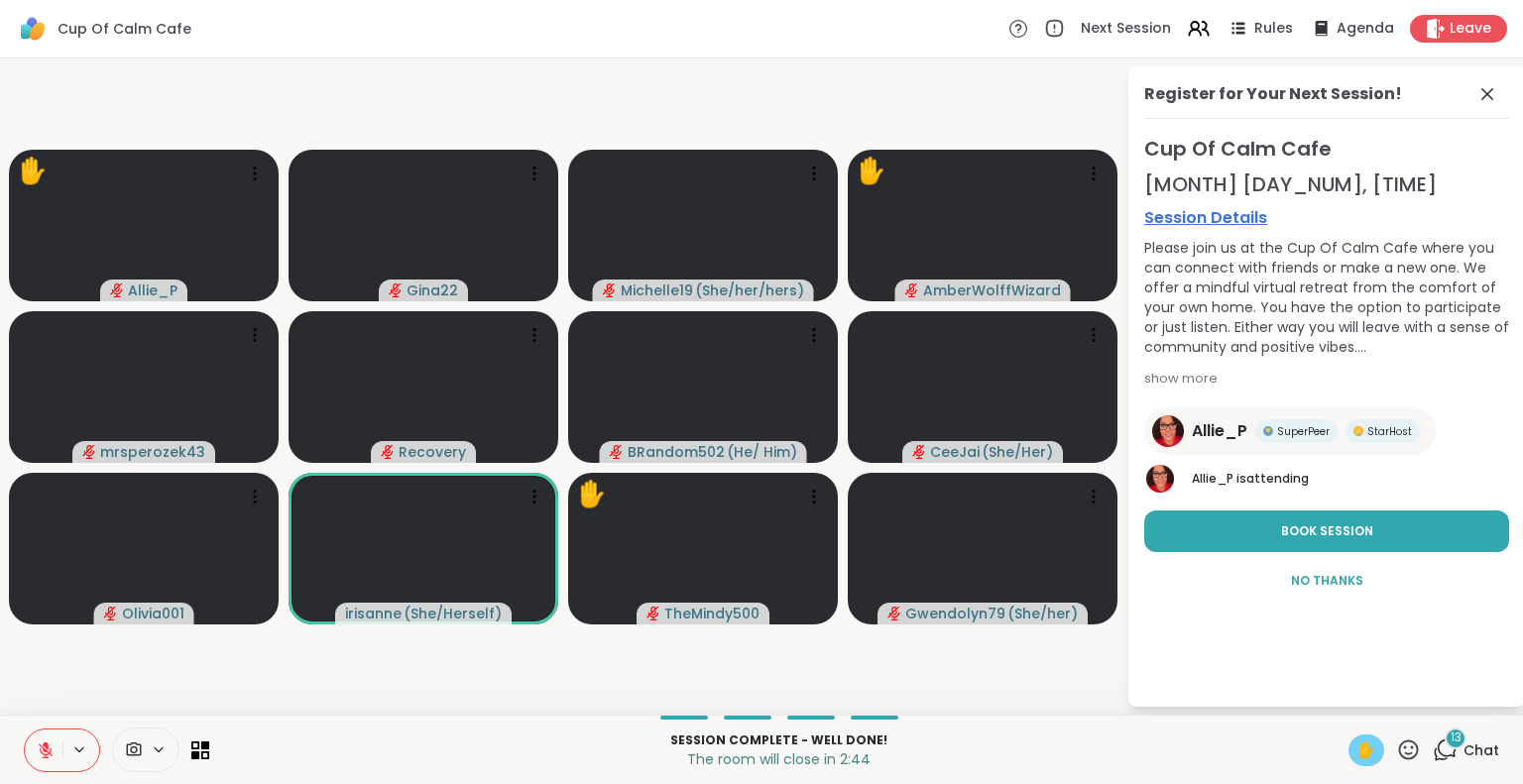 click on "✋" at bounding box center (1366, 750) 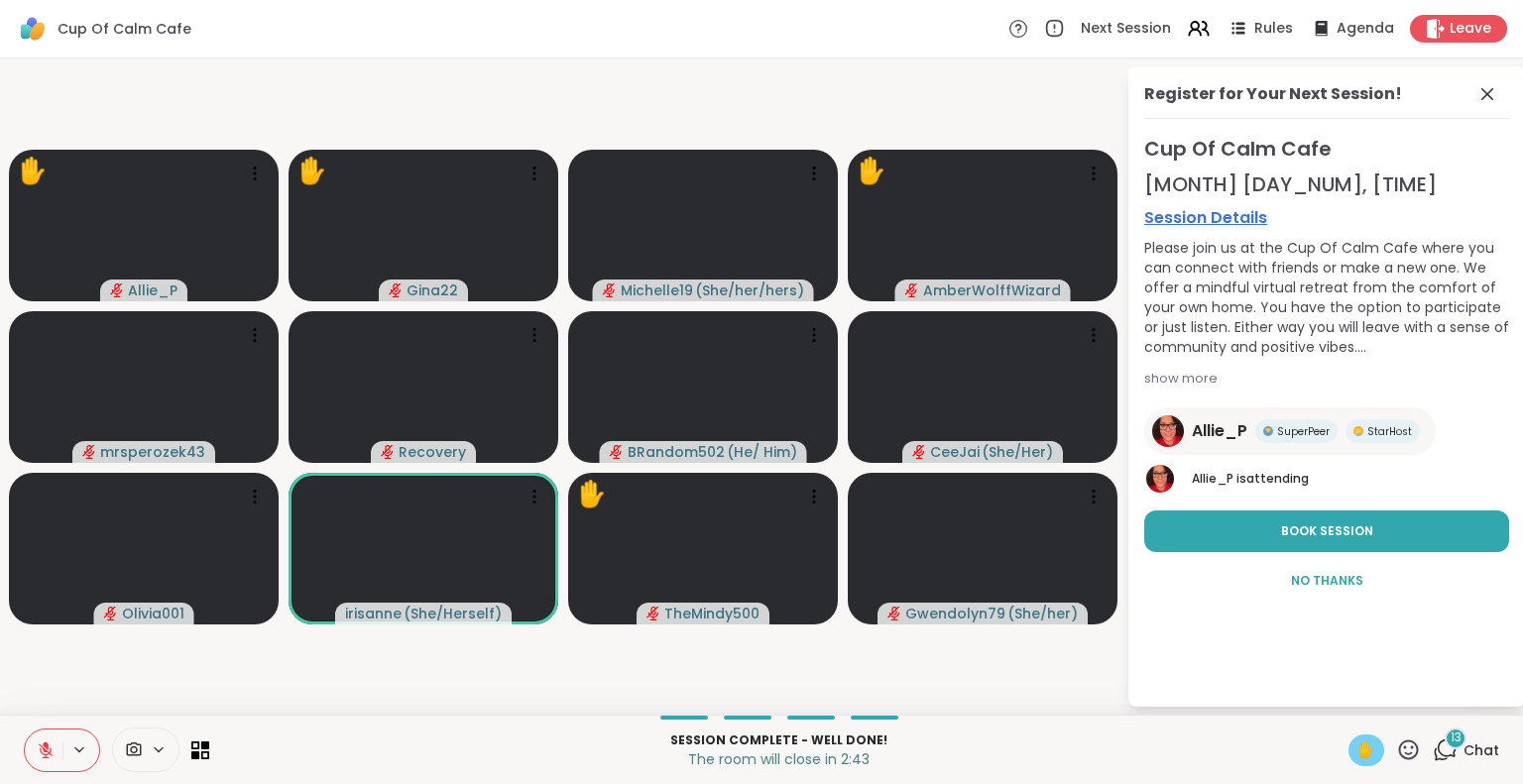 click 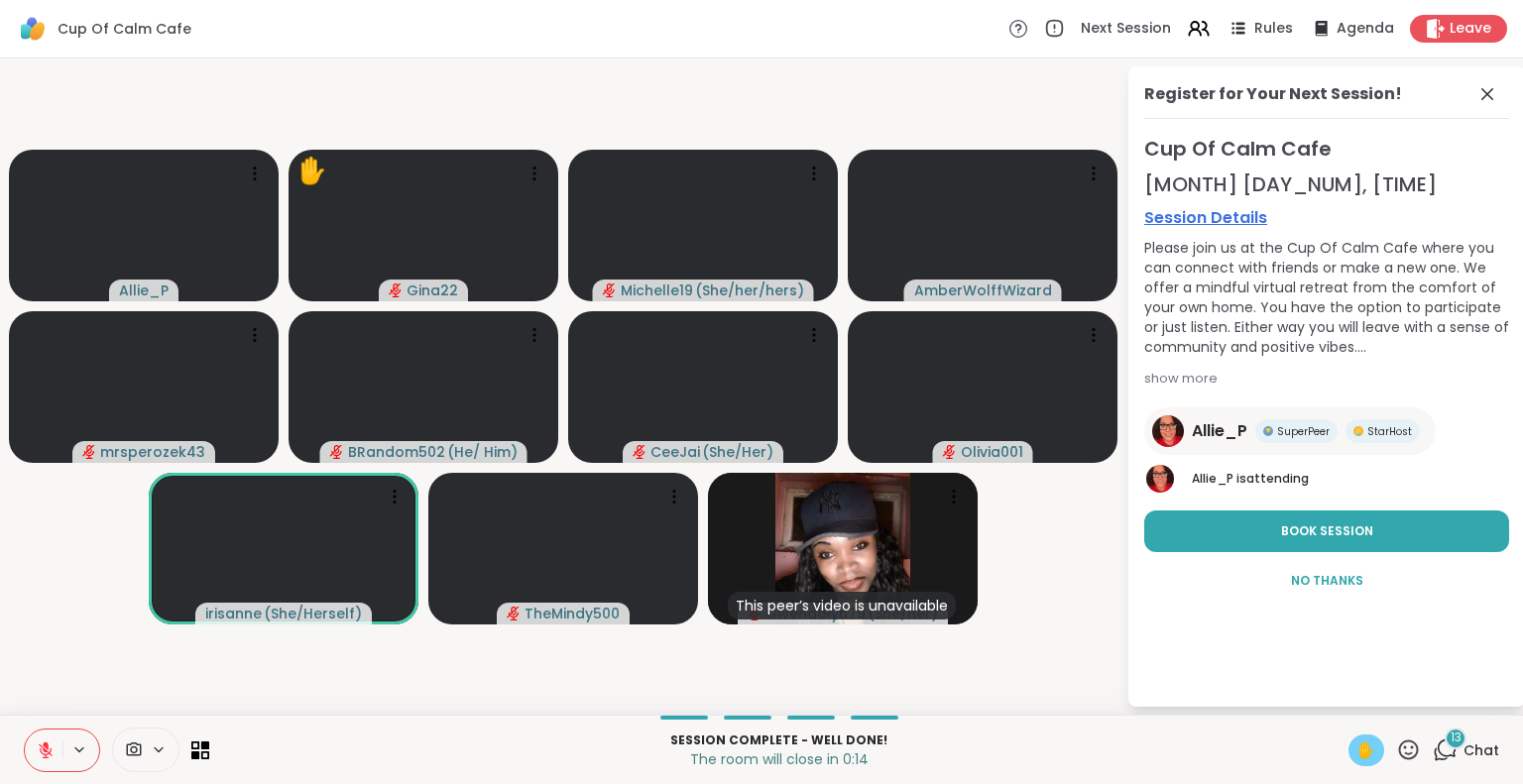 click on "[USERNAME] ✋ [USERNAME] [USERNAME] ( [PRONOUNS] ) [USERNAME] ( [PRONOUNS] ) [USERNAME] ( [PRONOUNS] ) [USERNAME] ( [PRONOUNS] ) [USERNAME] ( [PRONOUNS] ) This peer’s video is unavailable [USERNAME] ( [PRONOUNS] )" at bounding box center [563, 387] 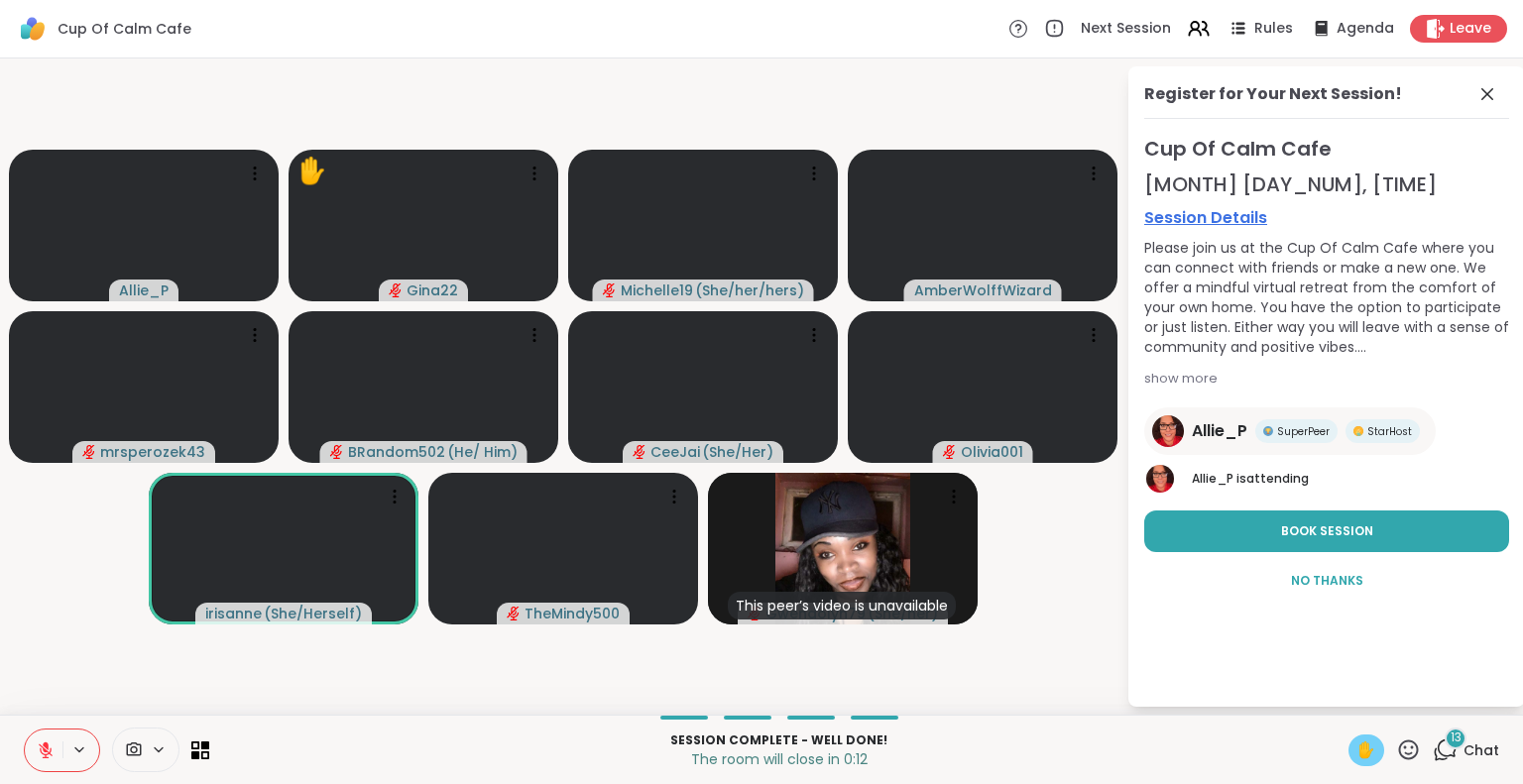 click on "[USERNAME] ✋ [USERNAME] [USERNAME] ( [PRONOUNS] ) [USERNAME] ( [PRONOUNS] ) [USERNAME] ( [PRONOUNS] ) [USERNAME] ( [PRONOUNS] ) [USERNAME] ( [PRONOUNS] ) This peer’s video is unavailable [USERNAME] ( [PRONOUNS] )" at bounding box center (563, 387) 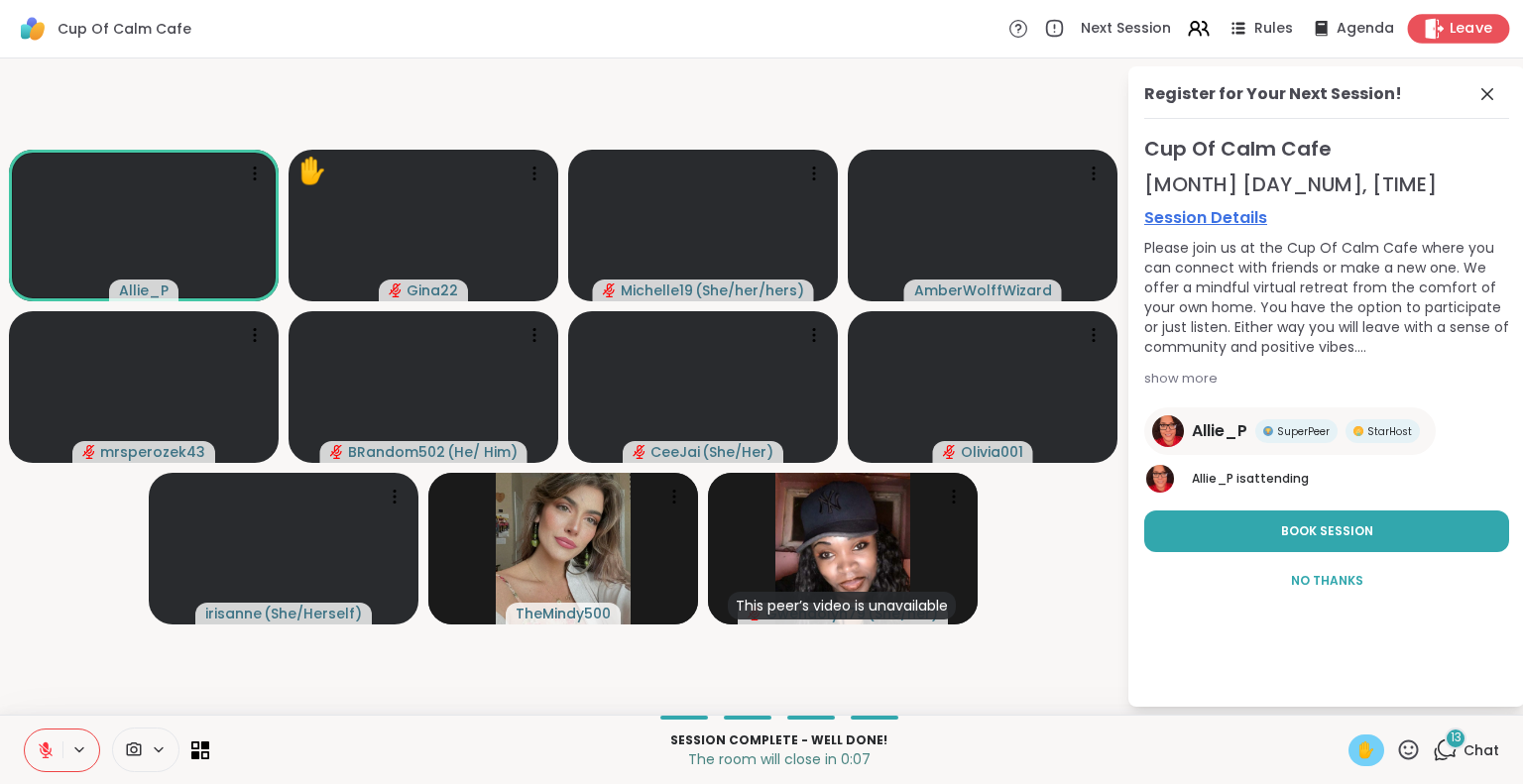 click on "Leave" at bounding box center [1471, 29] 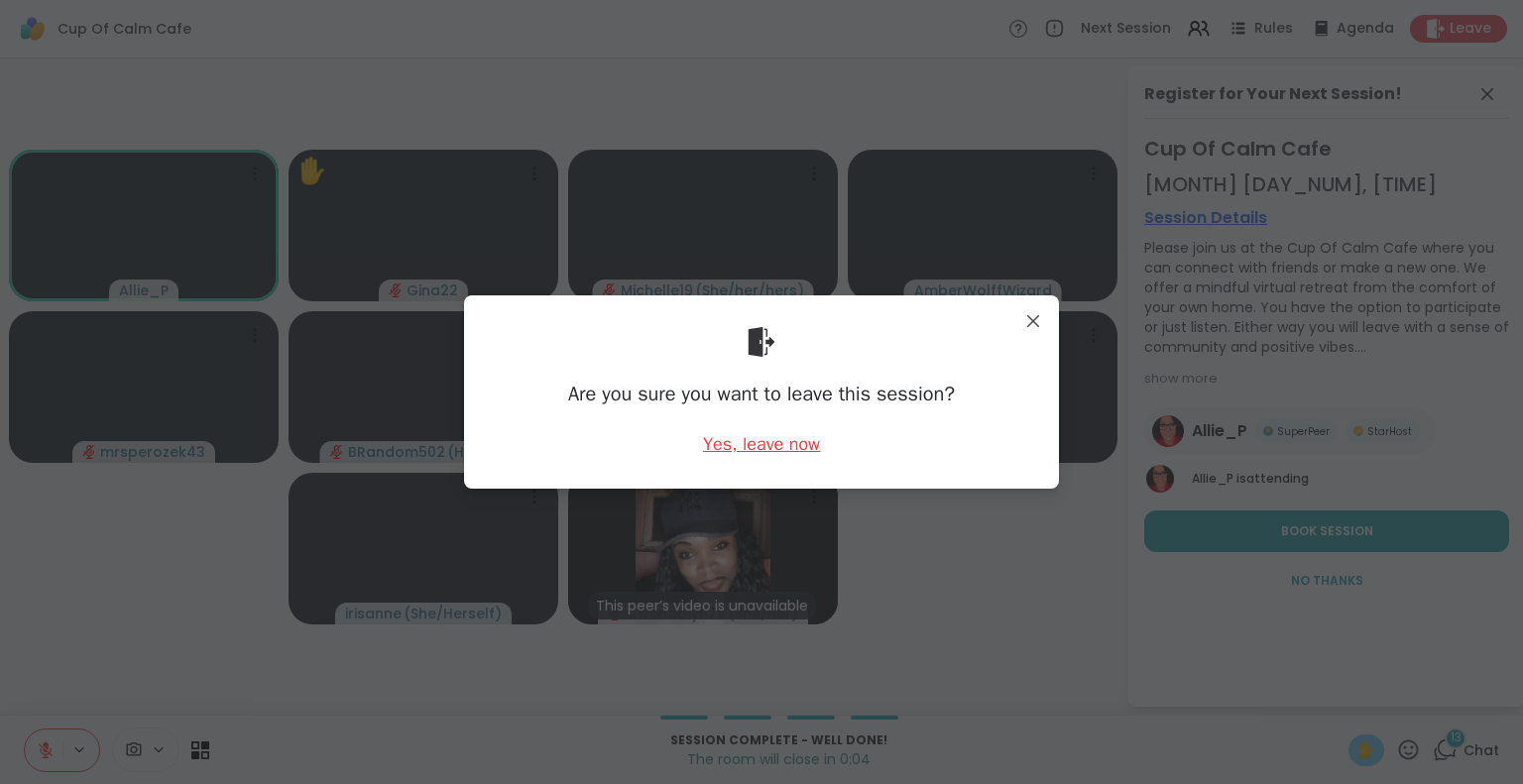 click on "Yes, leave now" at bounding box center [762, 444] 